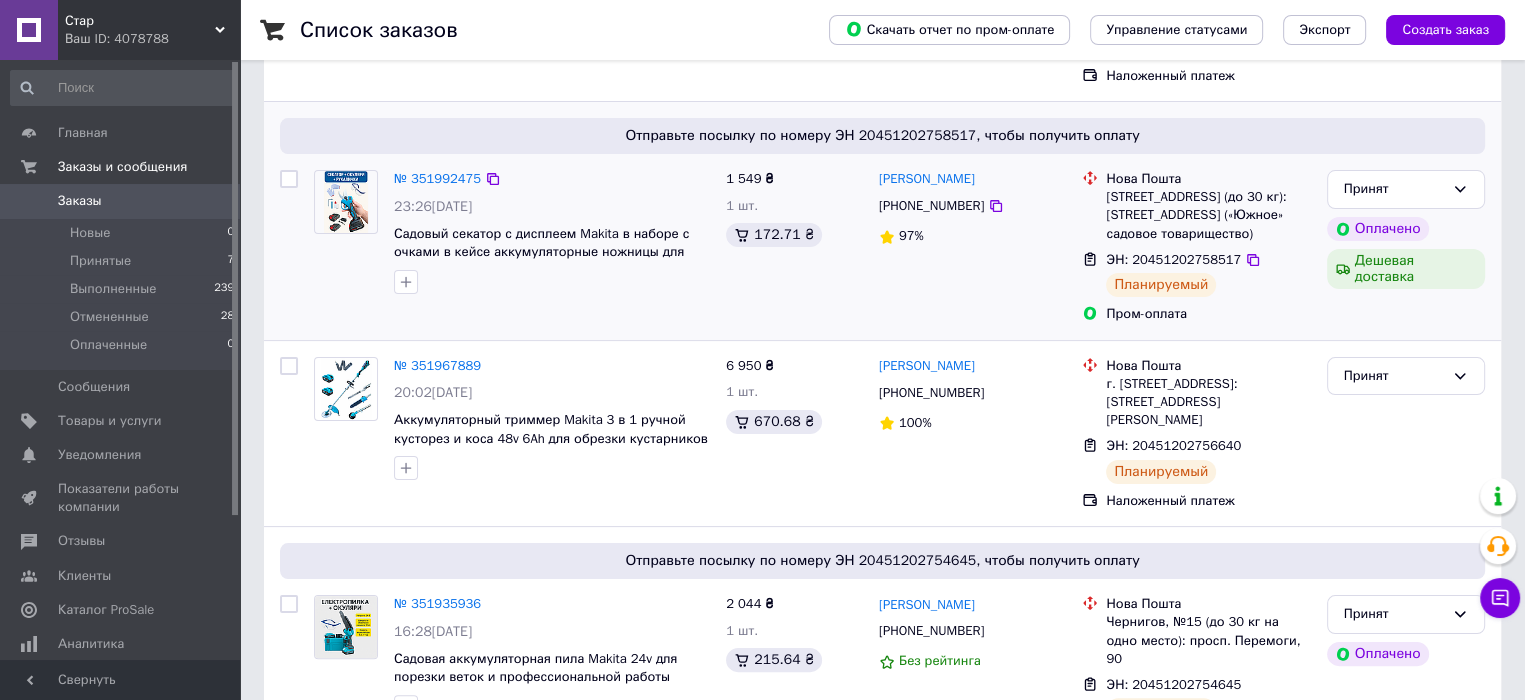 scroll, scrollTop: 400, scrollLeft: 0, axis: vertical 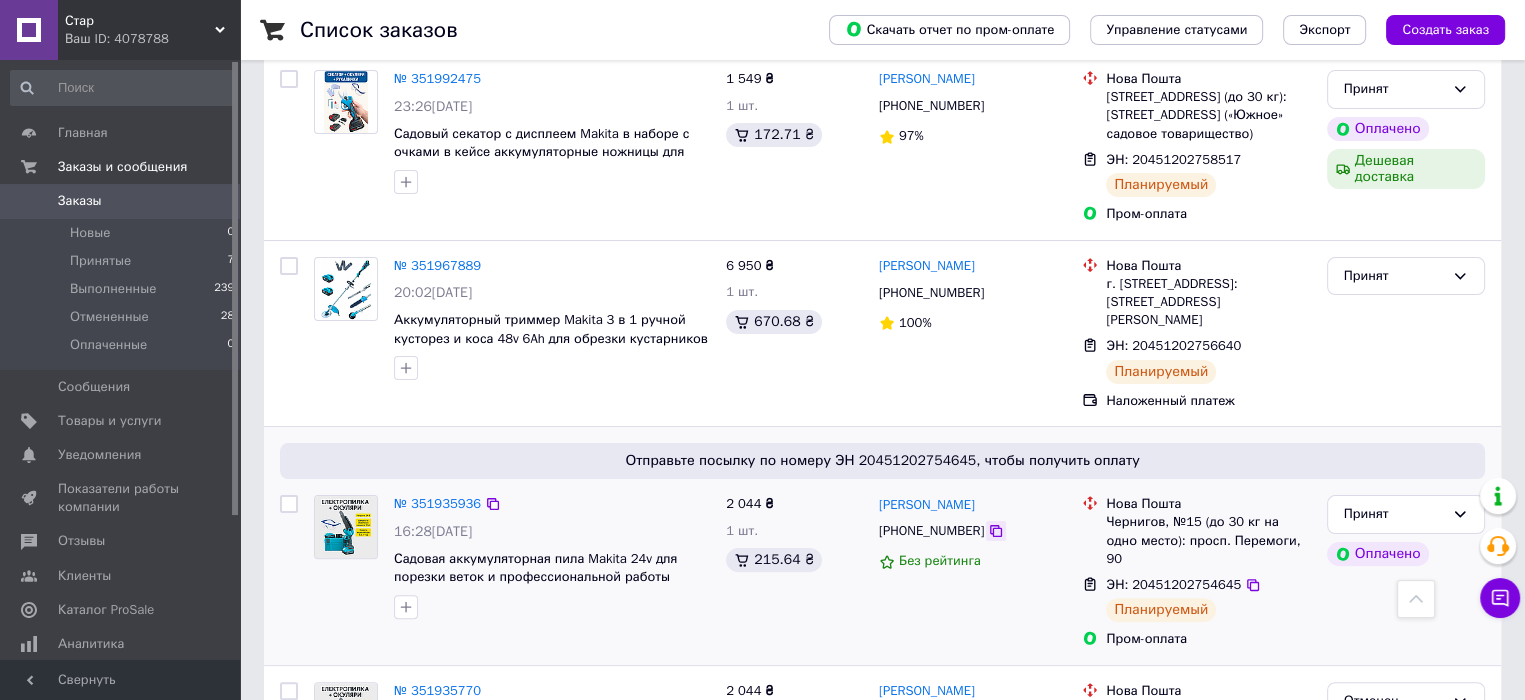 click 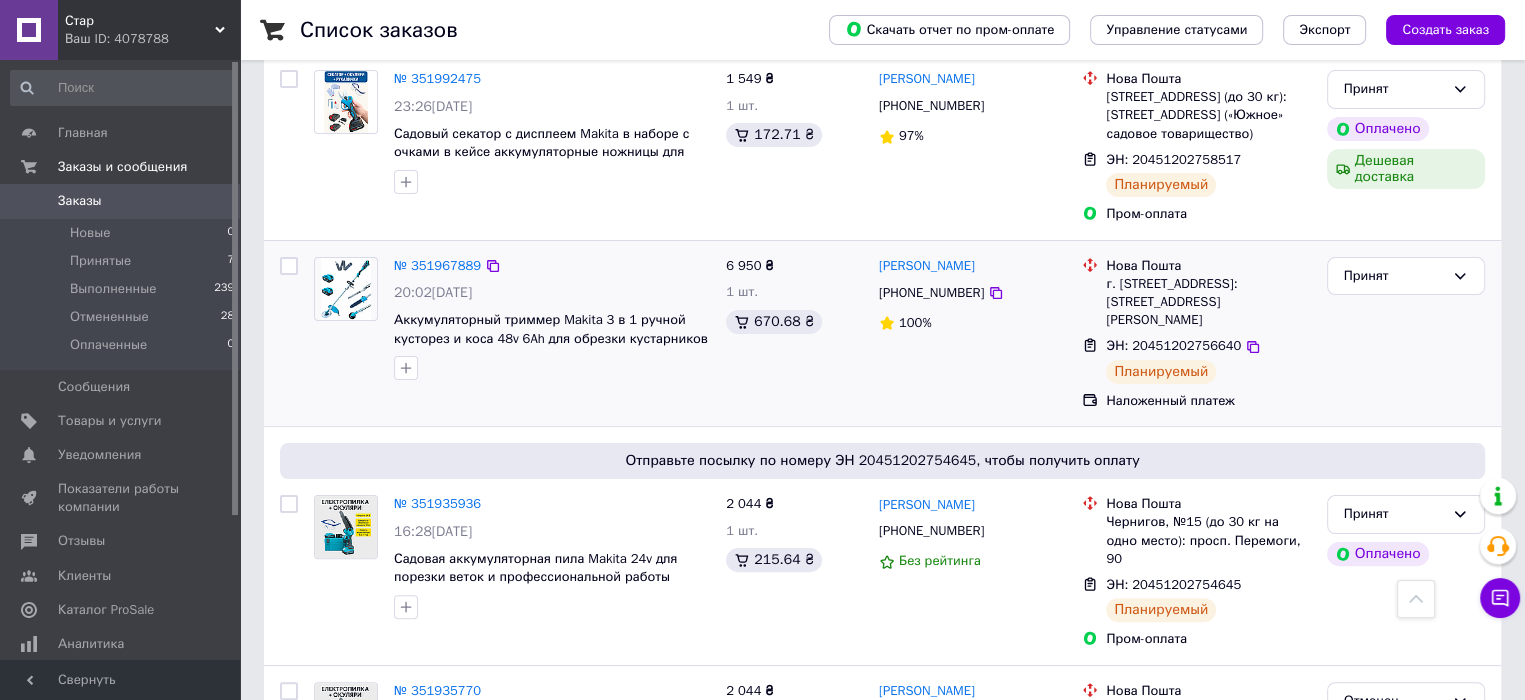 scroll, scrollTop: 0, scrollLeft: 0, axis: both 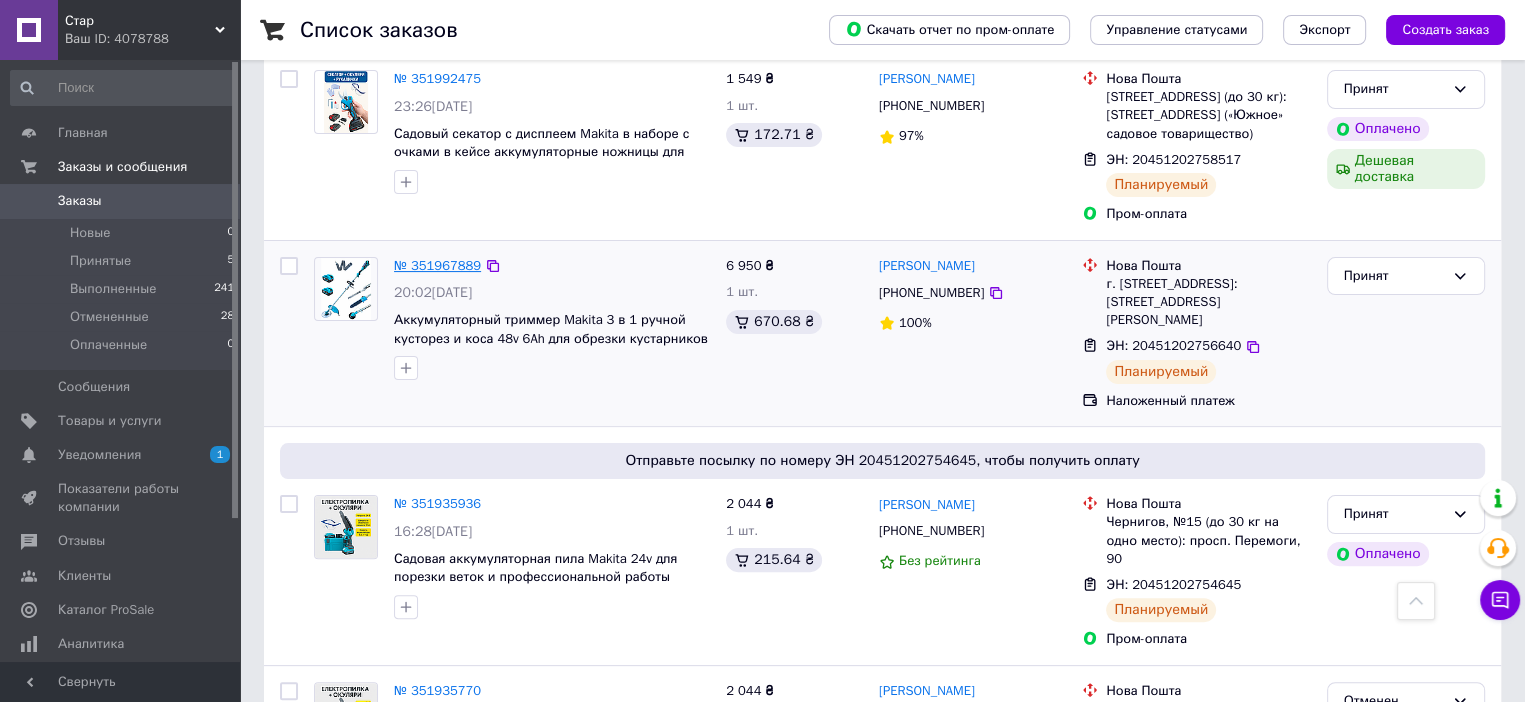 click on "№ 351967889" at bounding box center (437, 265) 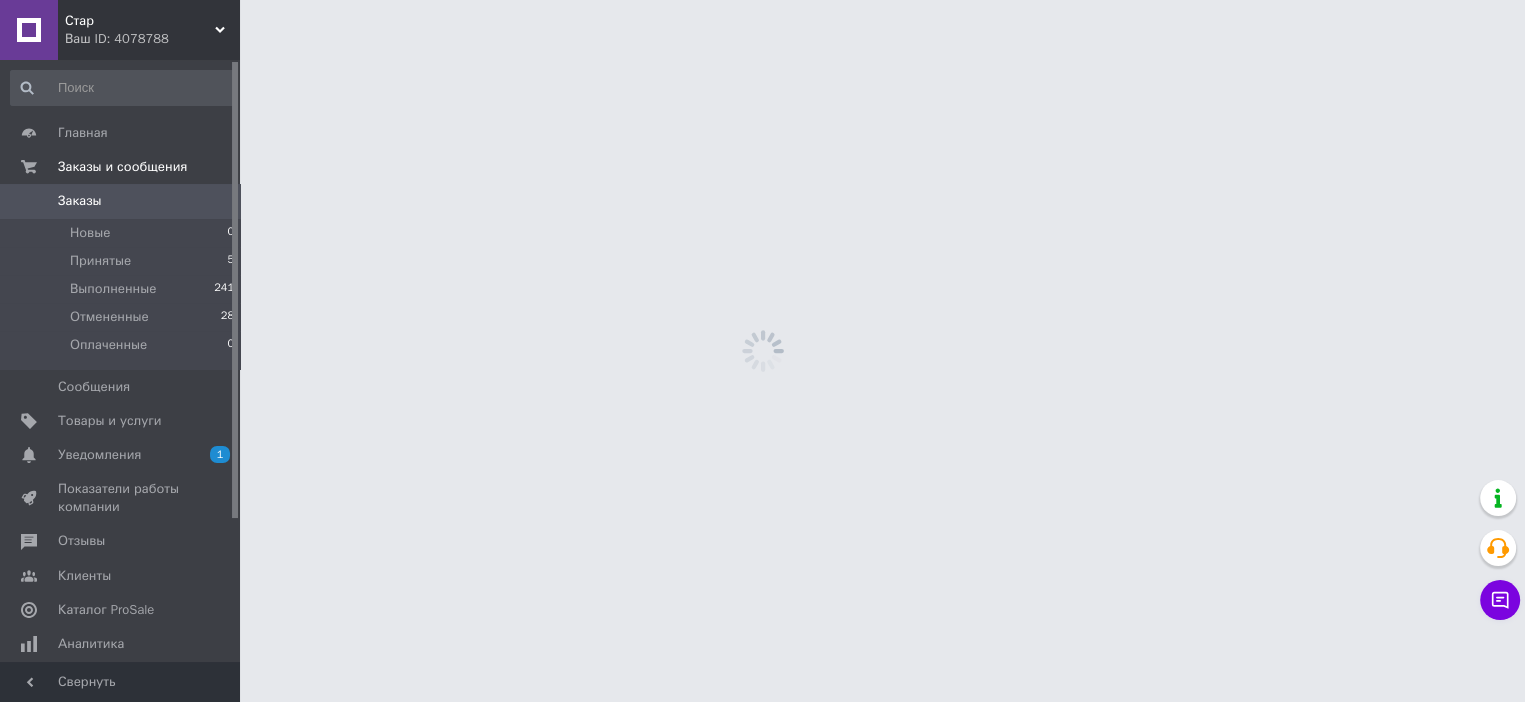 scroll, scrollTop: 0, scrollLeft: 0, axis: both 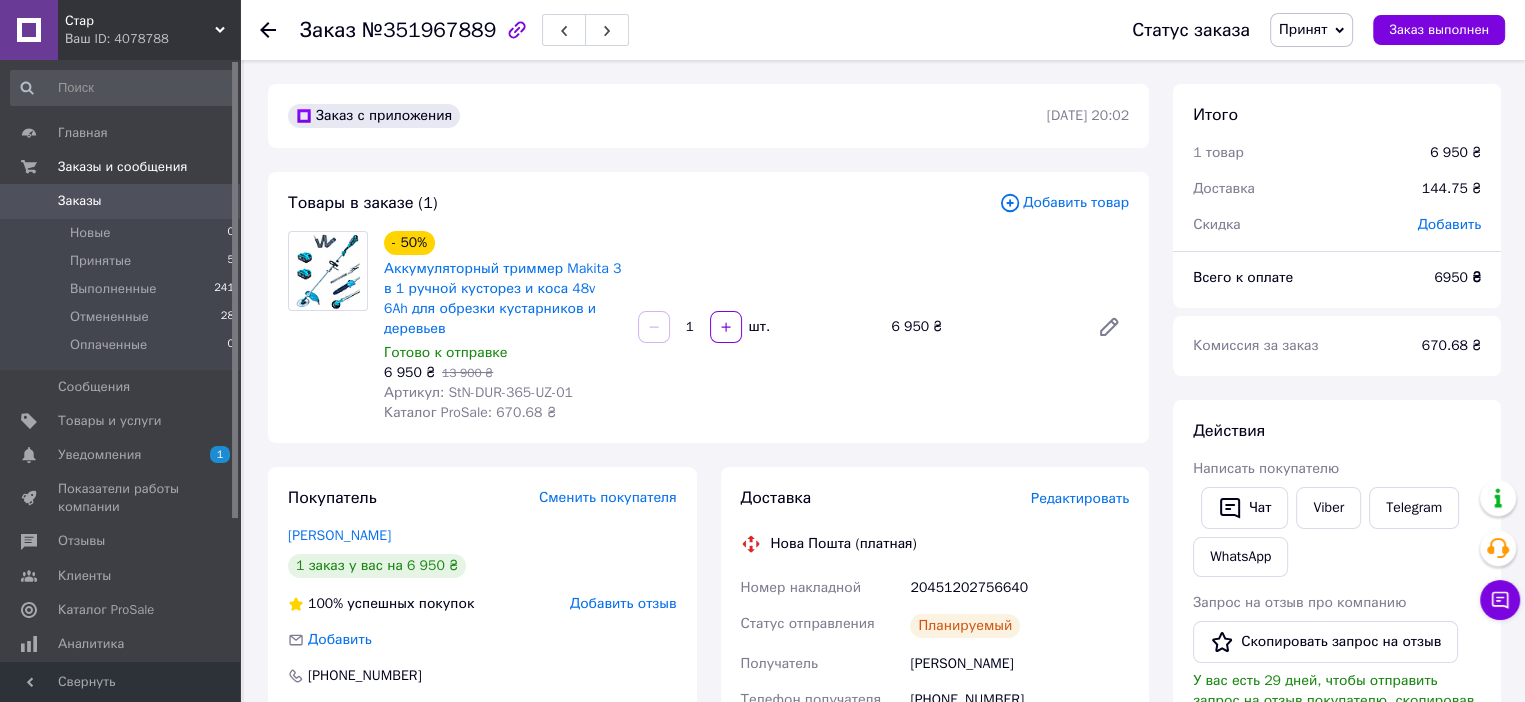 click 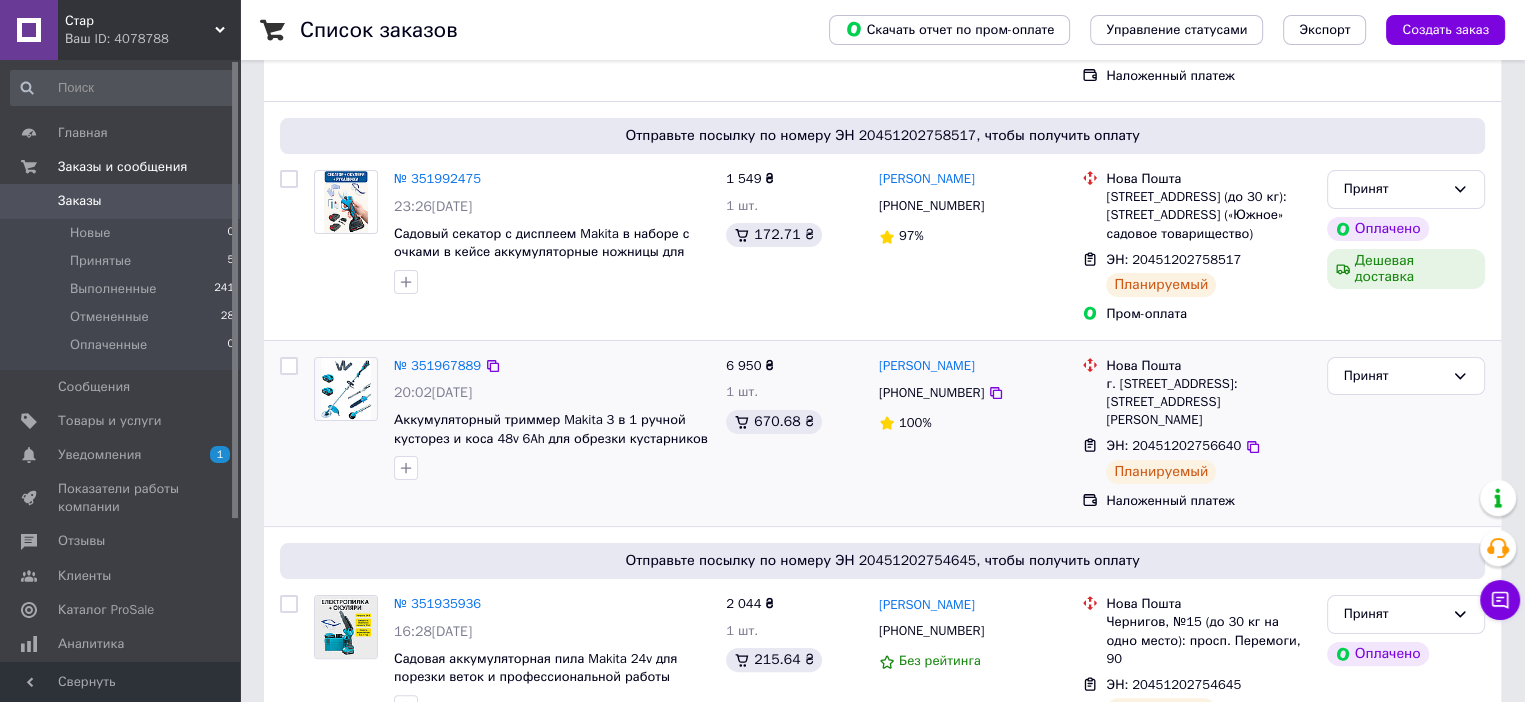 scroll, scrollTop: 400, scrollLeft: 0, axis: vertical 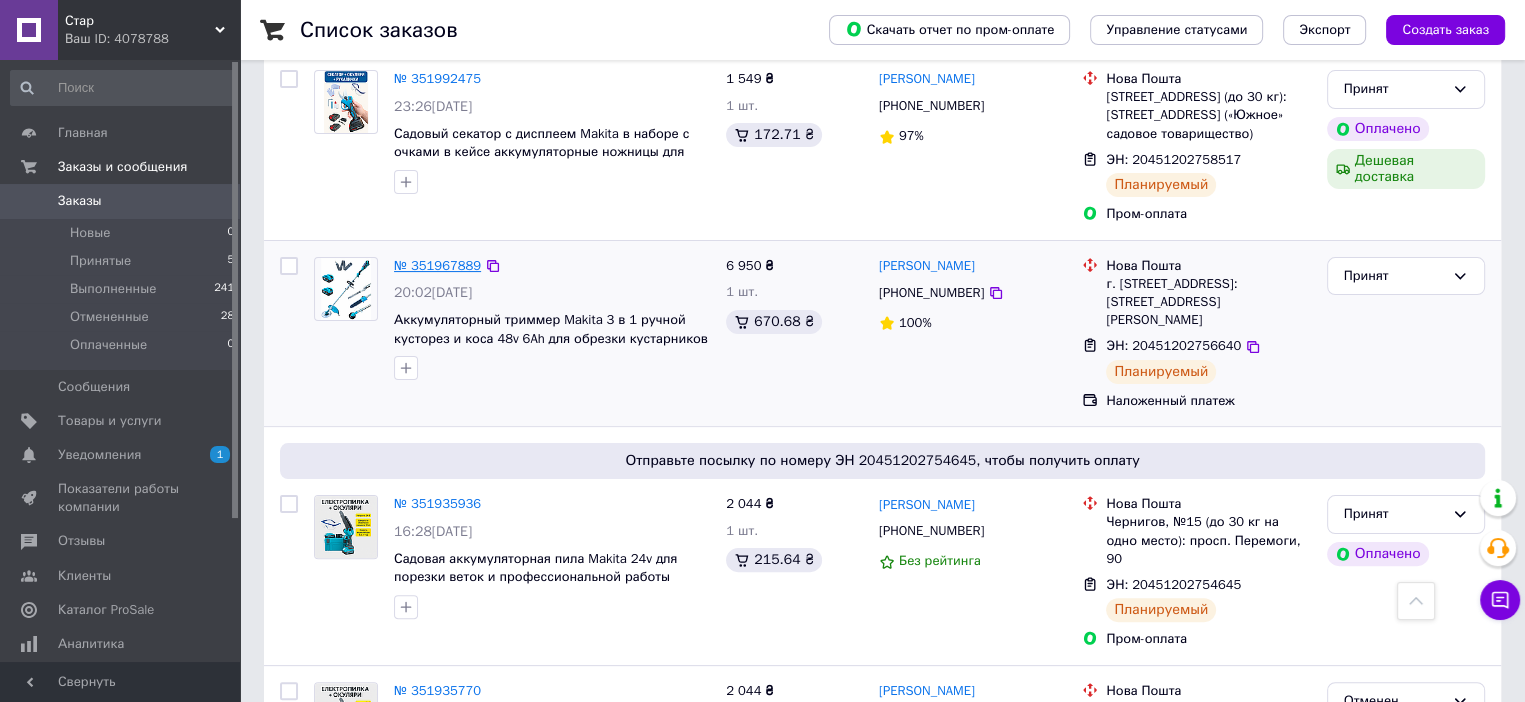 click on "№ 351967889" at bounding box center (437, 265) 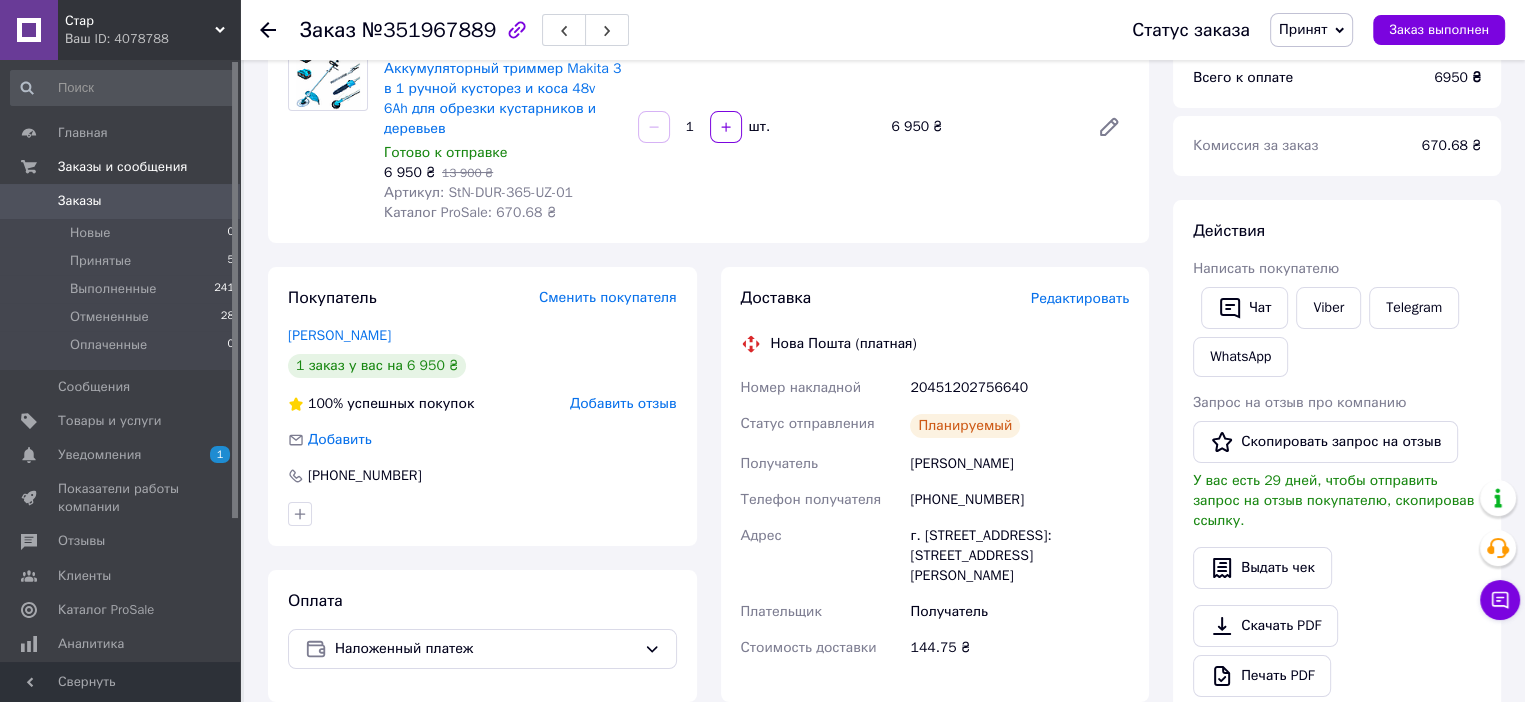 scroll, scrollTop: 0, scrollLeft: 0, axis: both 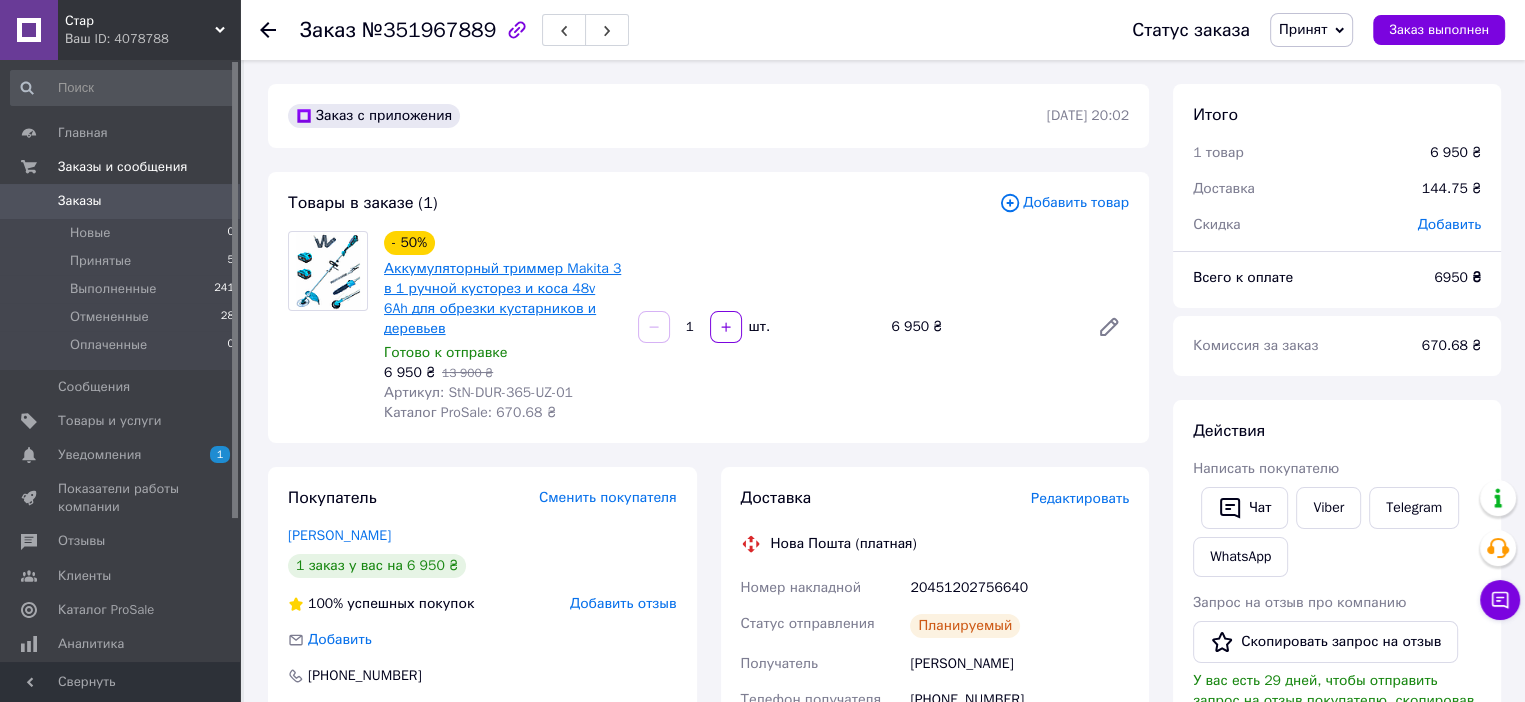 click on "Аккумуляторный триммер Makita 3 в 1 ручной кусторез и коса 48v 6Ah для обрезки кустарников и деревьев" at bounding box center [502, 298] 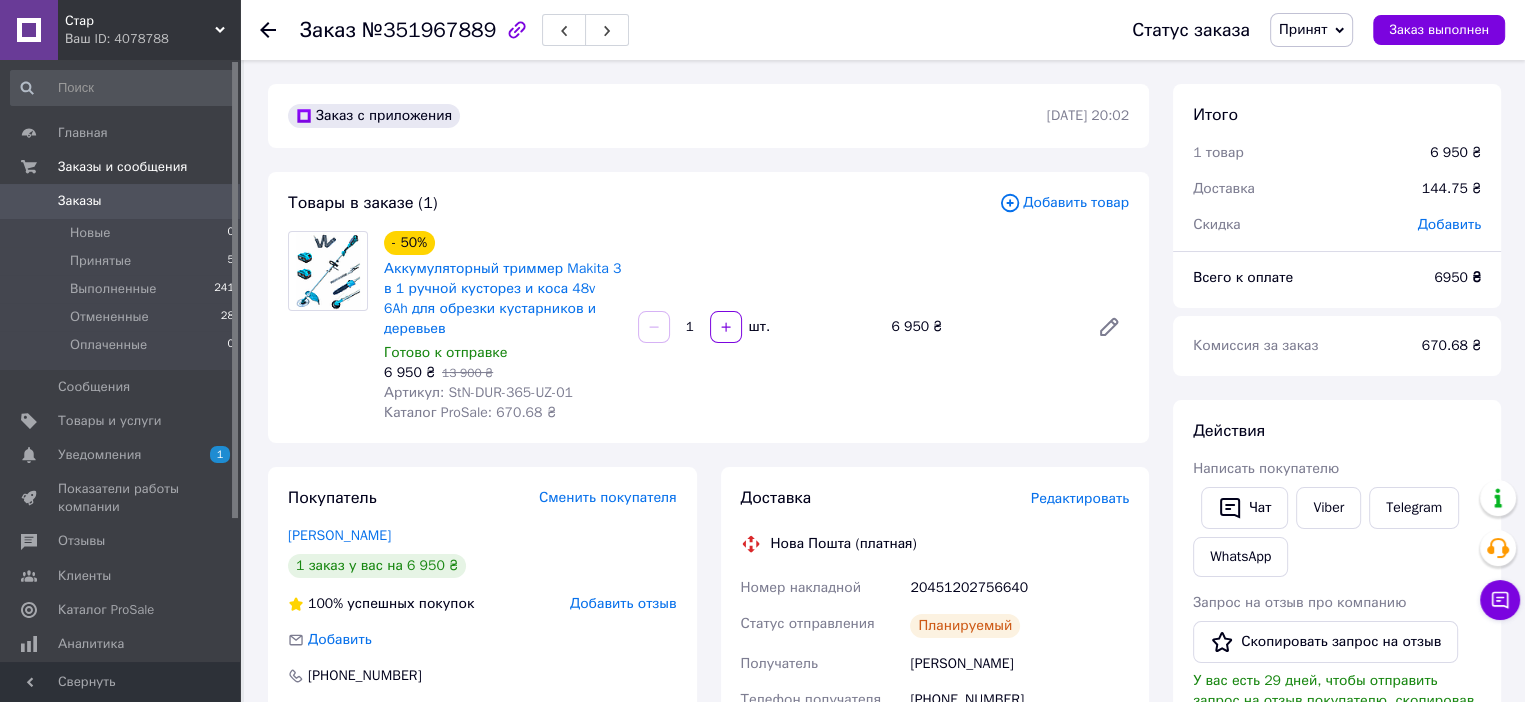 click 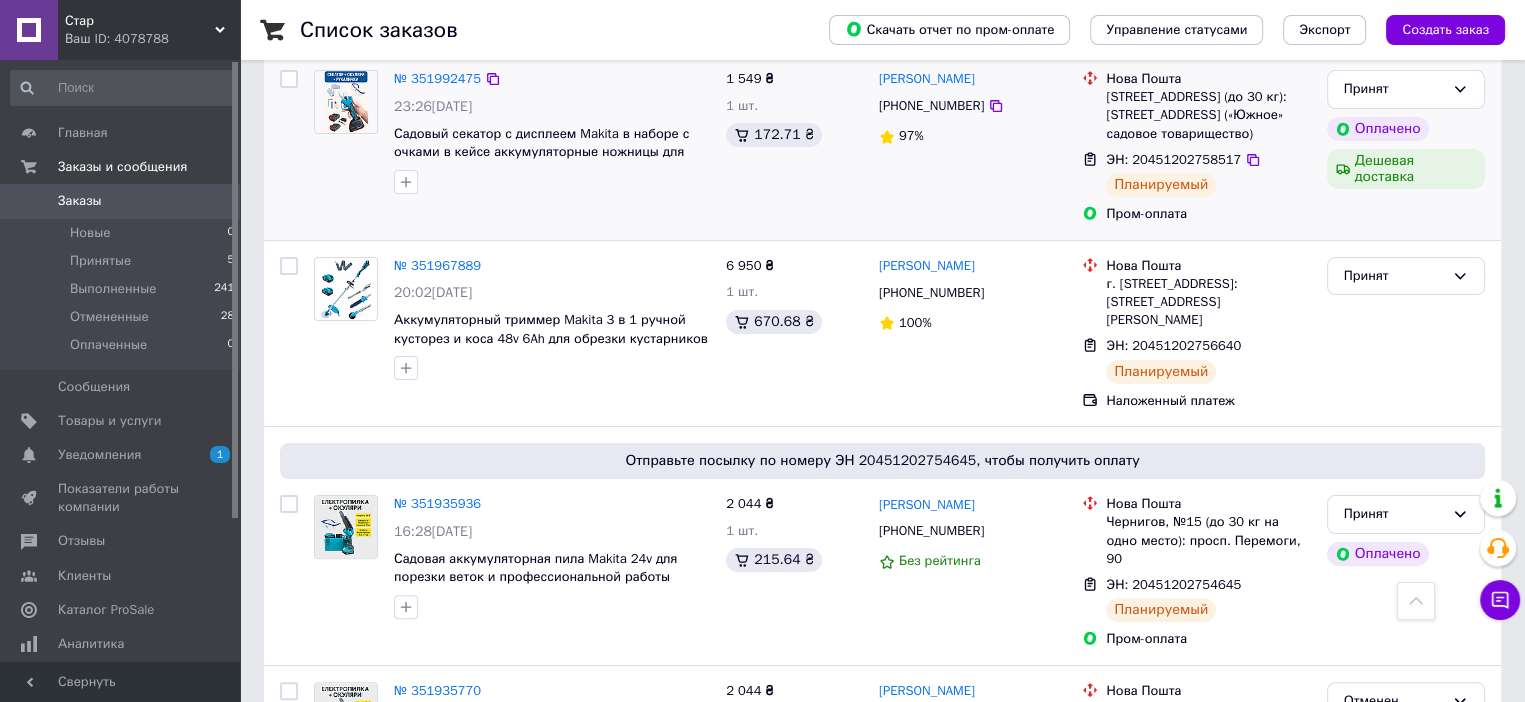 scroll, scrollTop: 500, scrollLeft: 0, axis: vertical 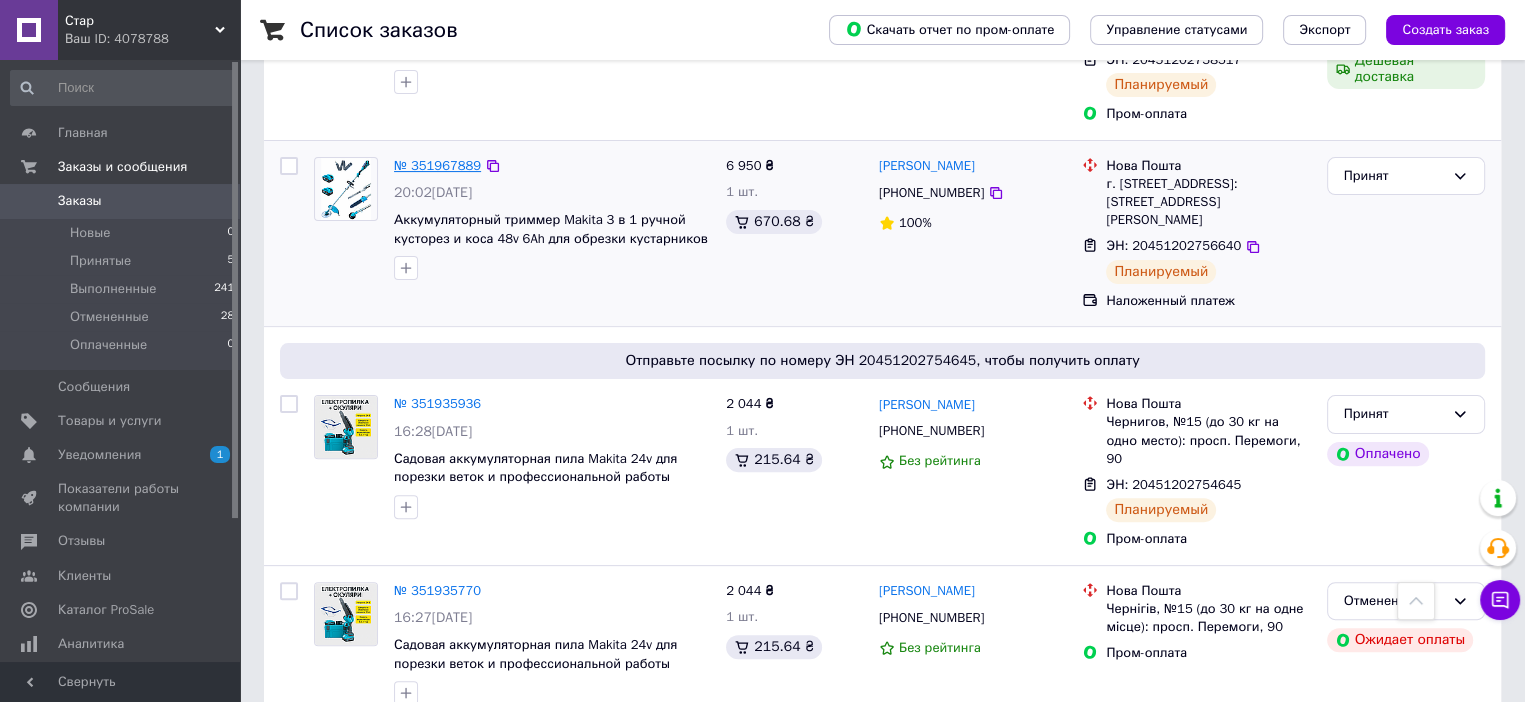 click on "№ 351967889" at bounding box center (437, 165) 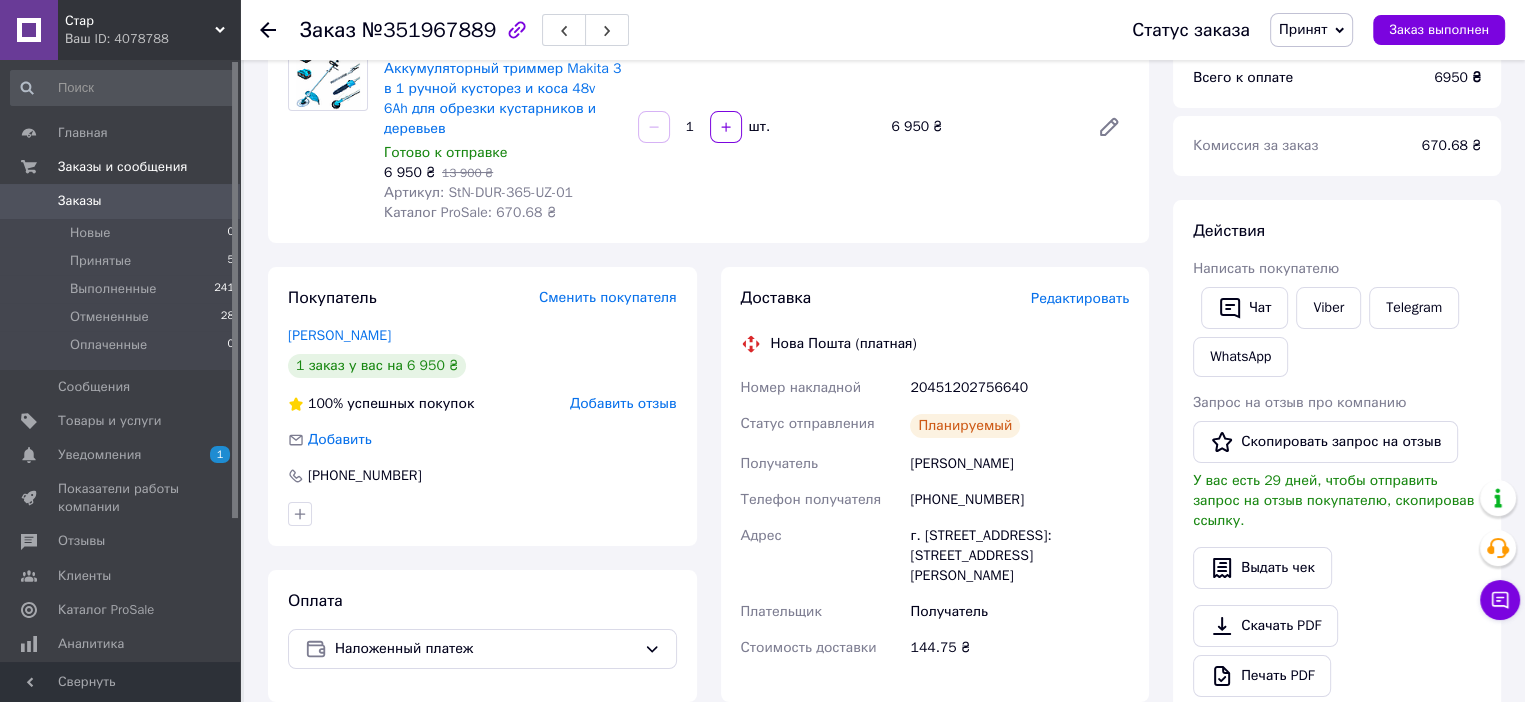 scroll, scrollTop: 0, scrollLeft: 0, axis: both 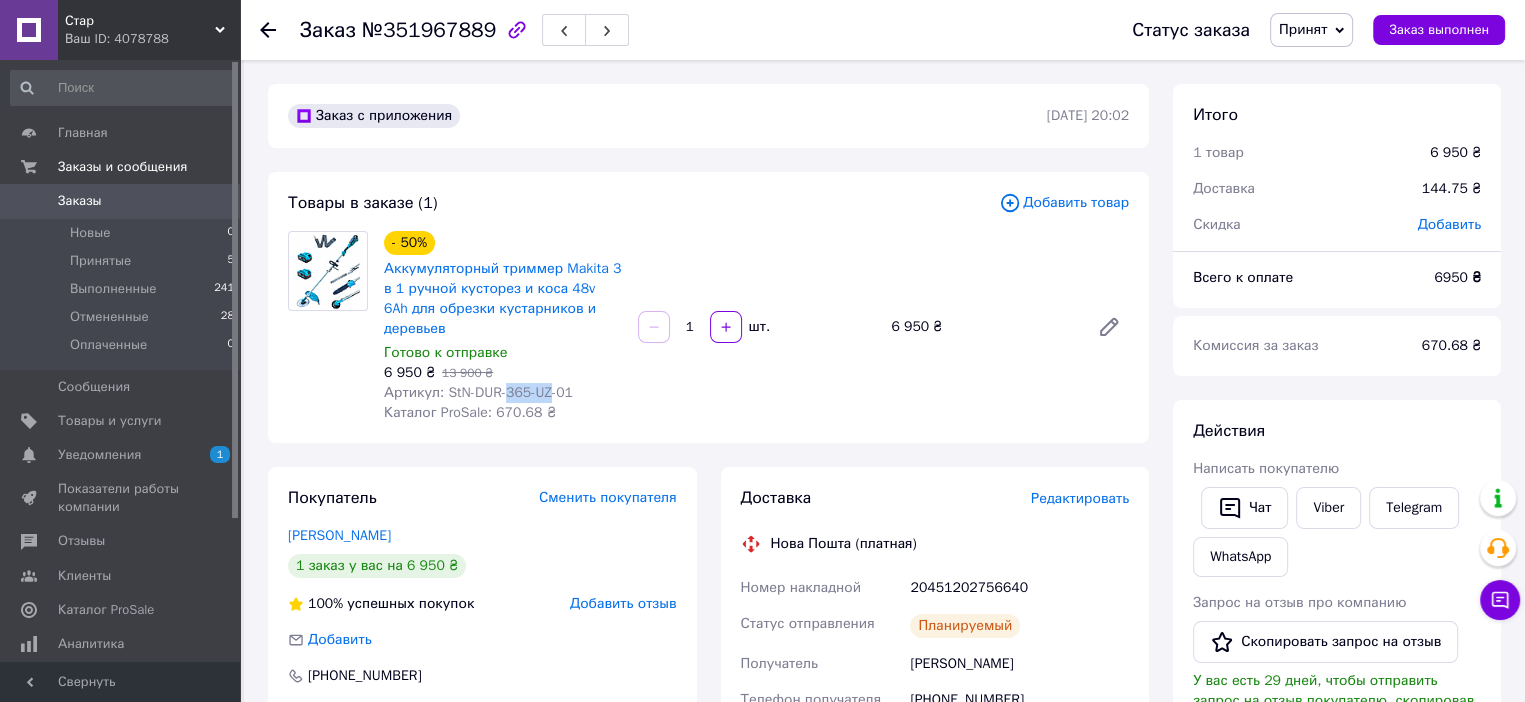 drag, startPoint x: 555, startPoint y: 394, endPoint x: 506, endPoint y: 391, distance: 49.09175 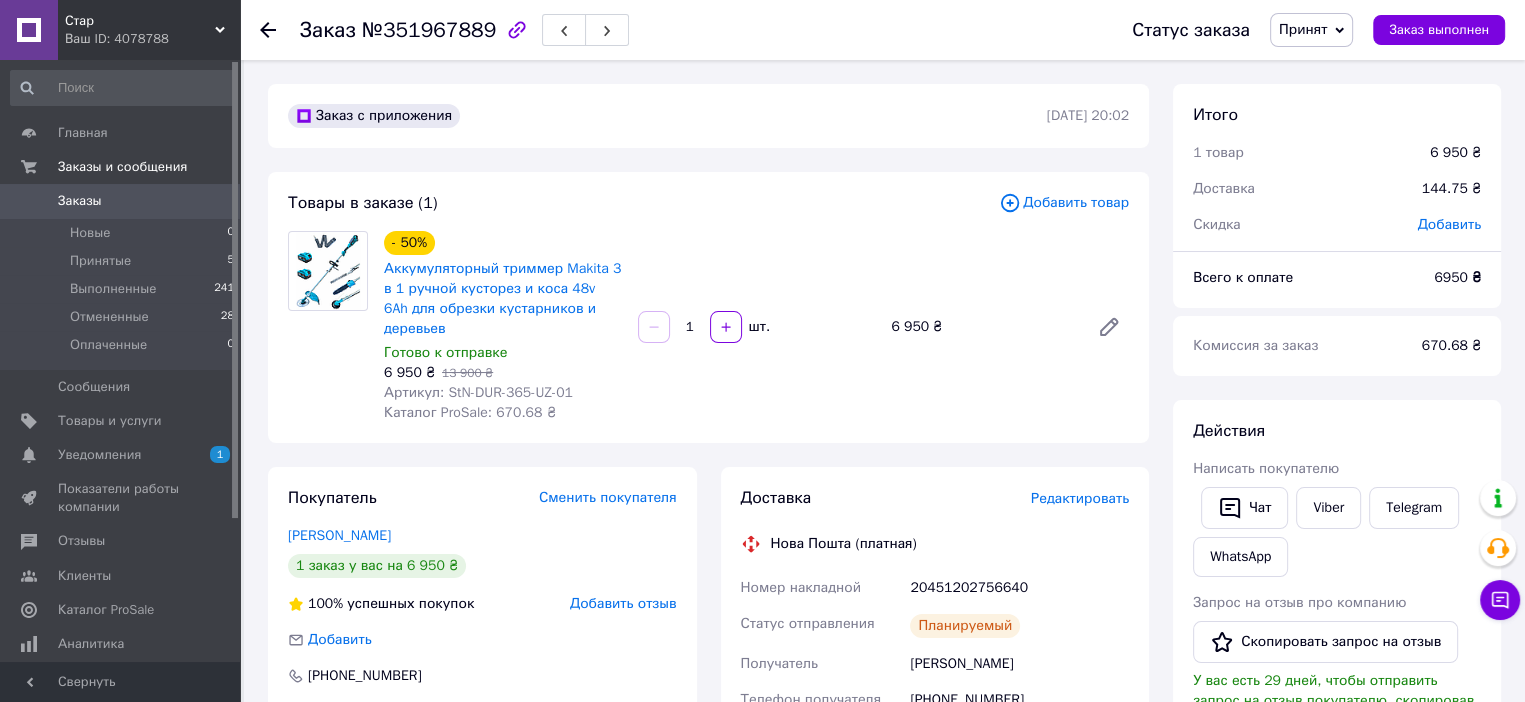 drag, startPoint x: 451, startPoint y: 451, endPoint x: 462, endPoint y: 446, distance: 12.083046 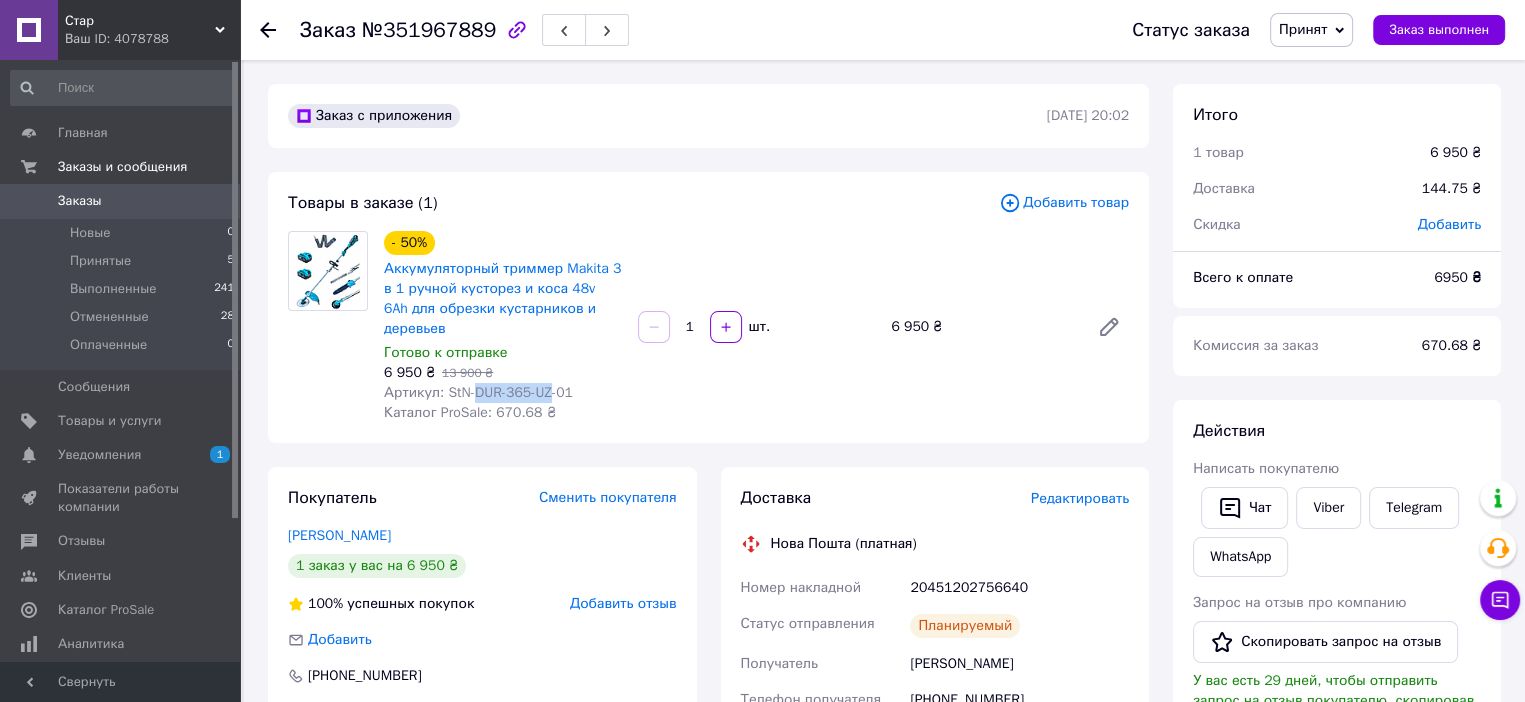drag, startPoint x: 555, startPoint y: 393, endPoint x: 474, endPoint y: 393, distance: 81 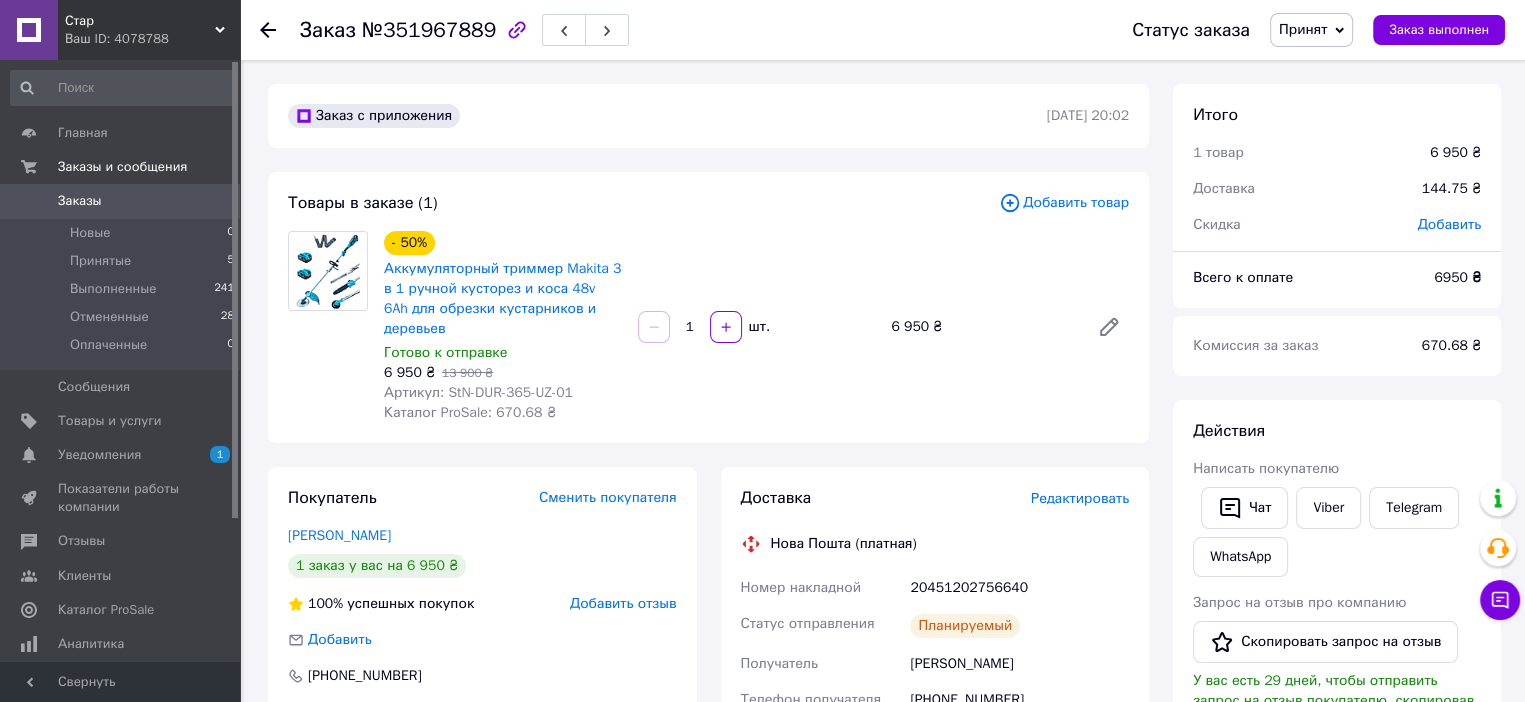 click 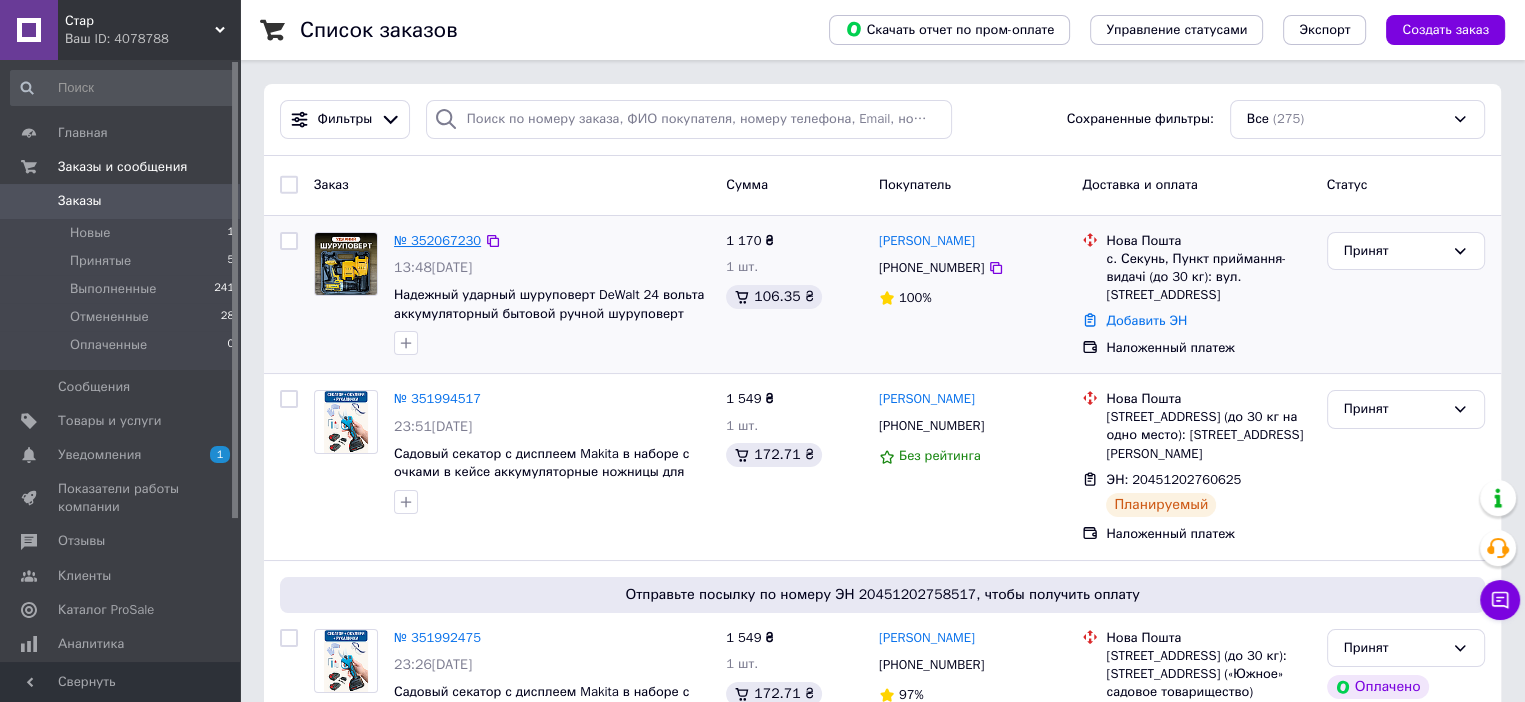 click on "№ 352067230" at bounding box center [437, 240] 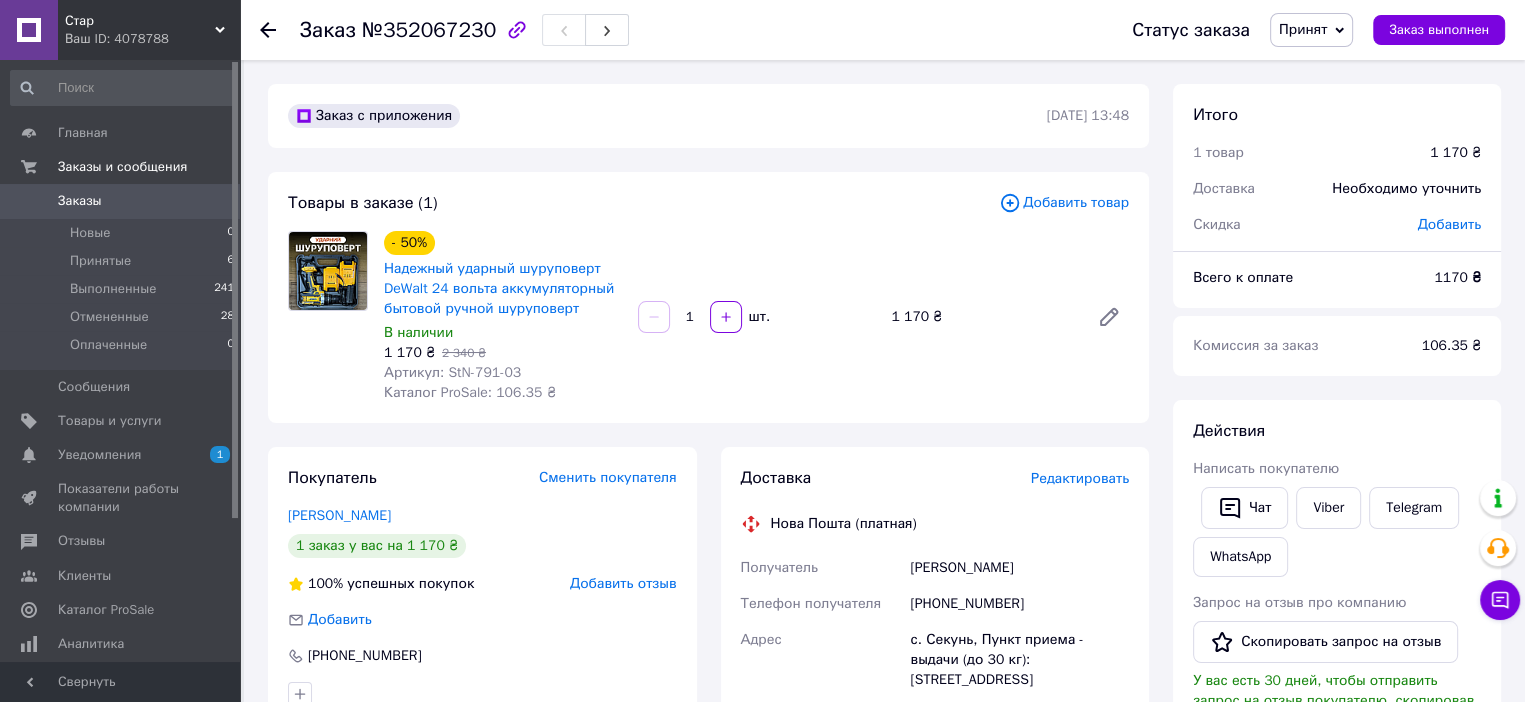 scroll, scrollTop: 100, scrollLeft: 0, axis: vertical 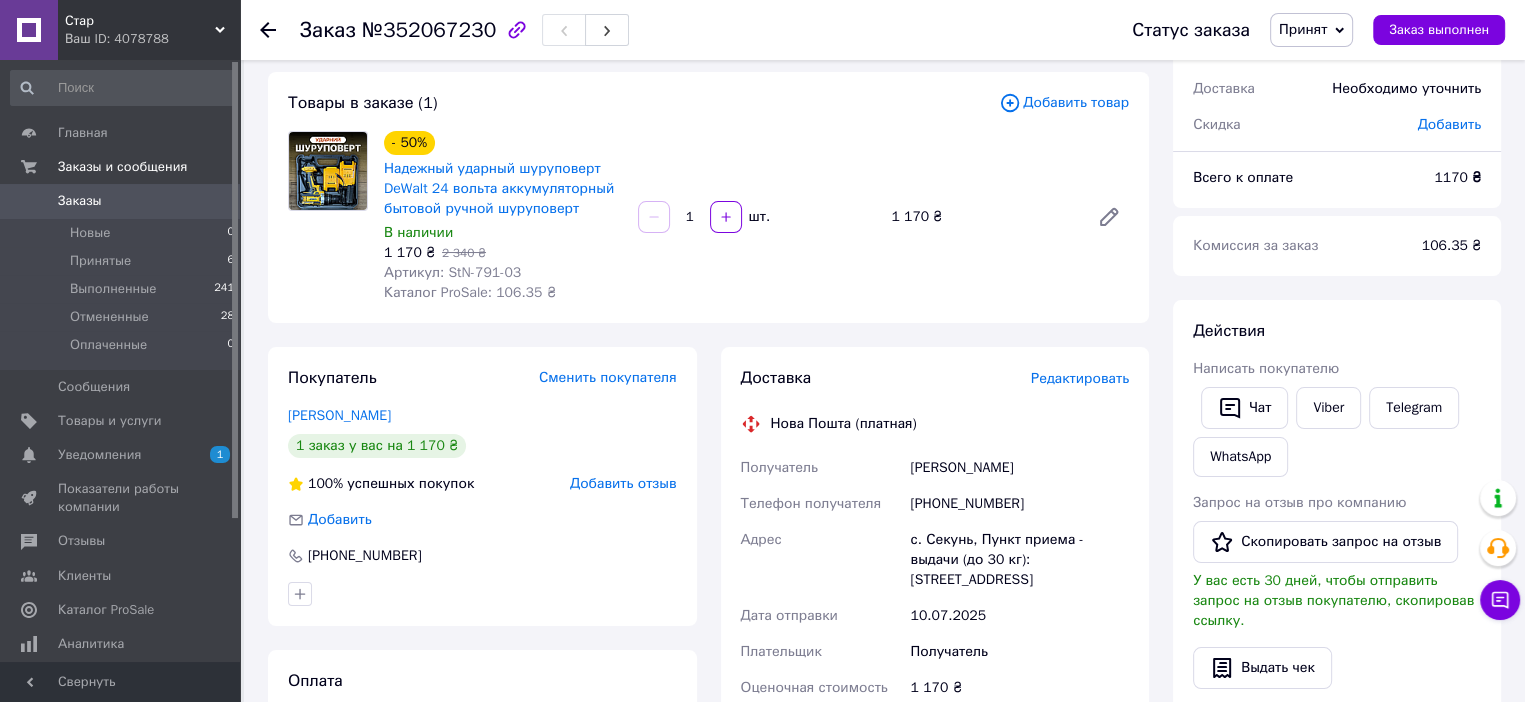 drag, startPoint x: 912, startPoint y: 465, endPoint x: 1048, endPoint y: 584, distance: 180.71248 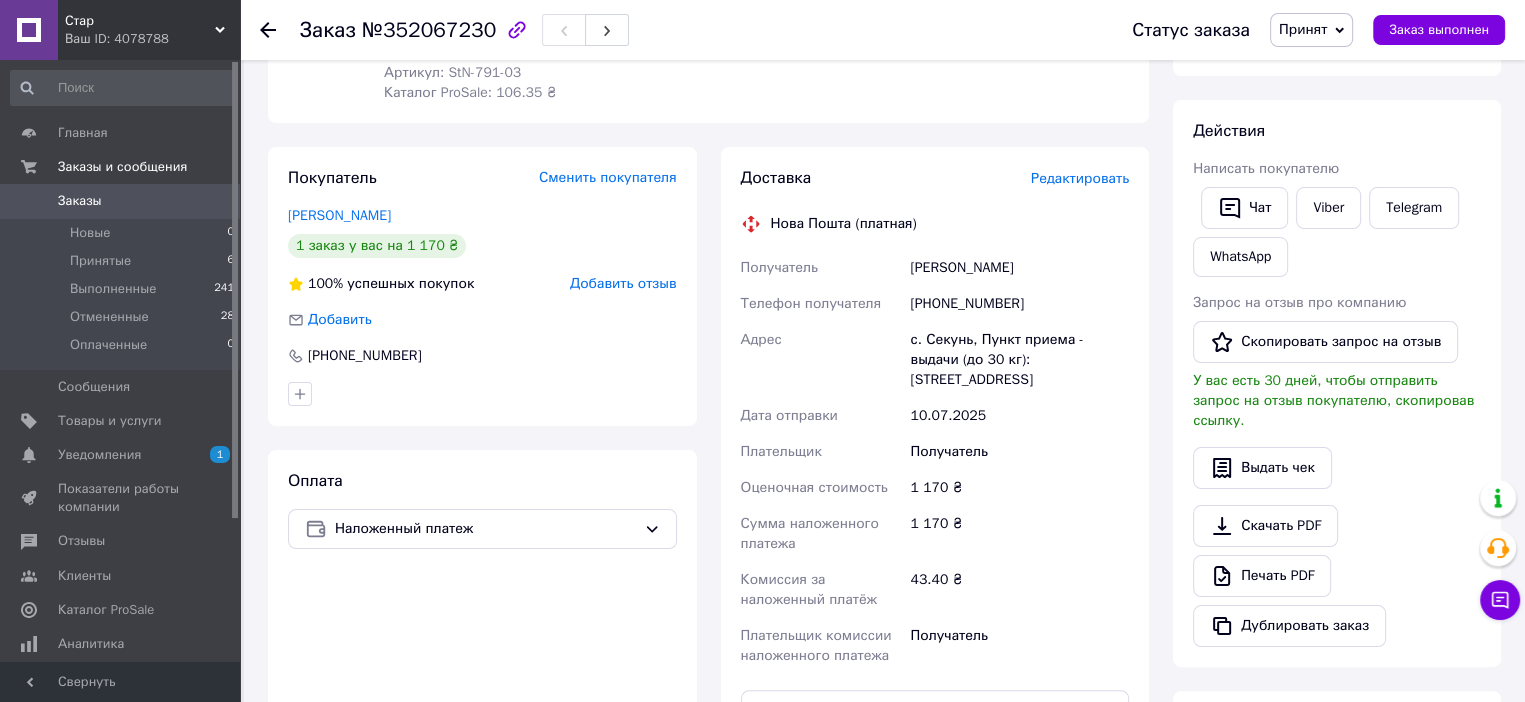scroll, scrollTop: 500, scrollLeft: 0, axis: vertical 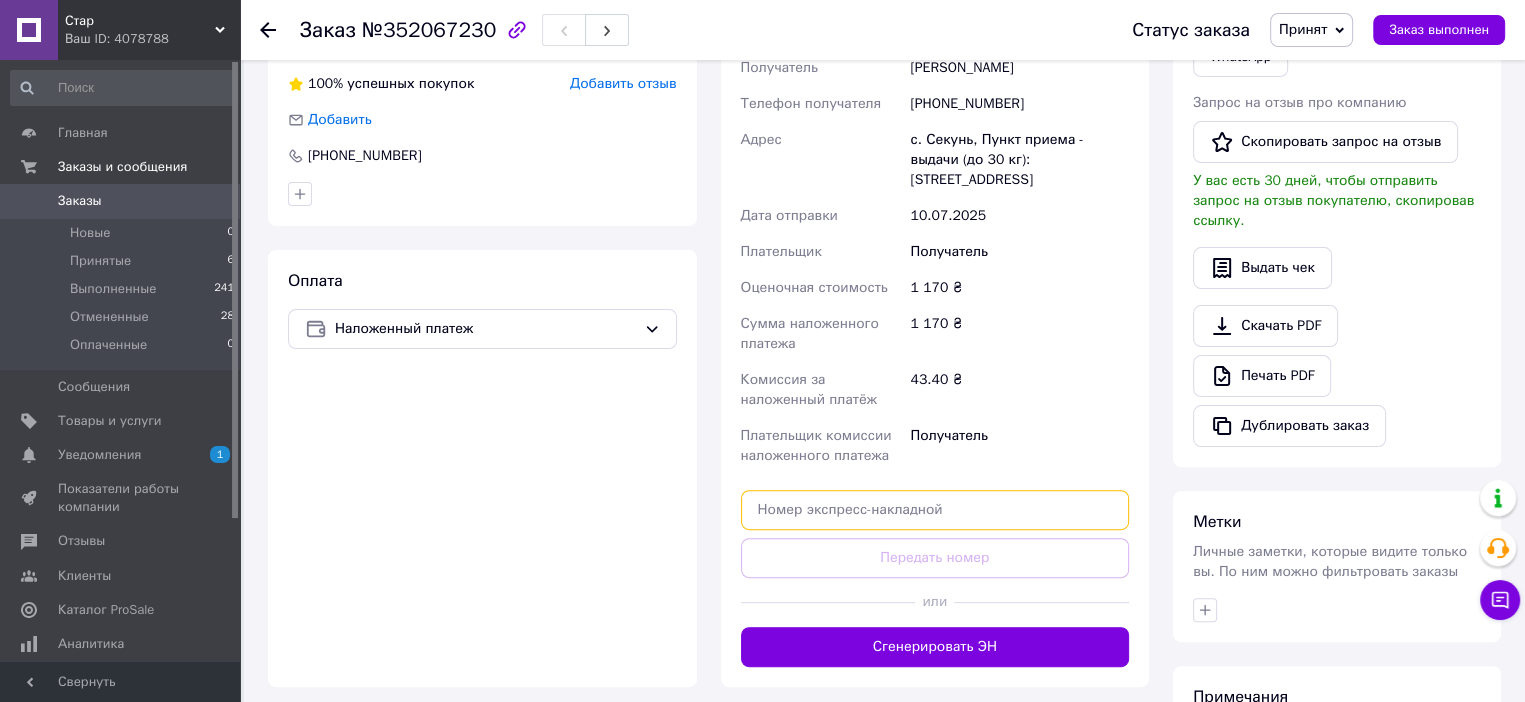 click at bounding box center [935, 510] 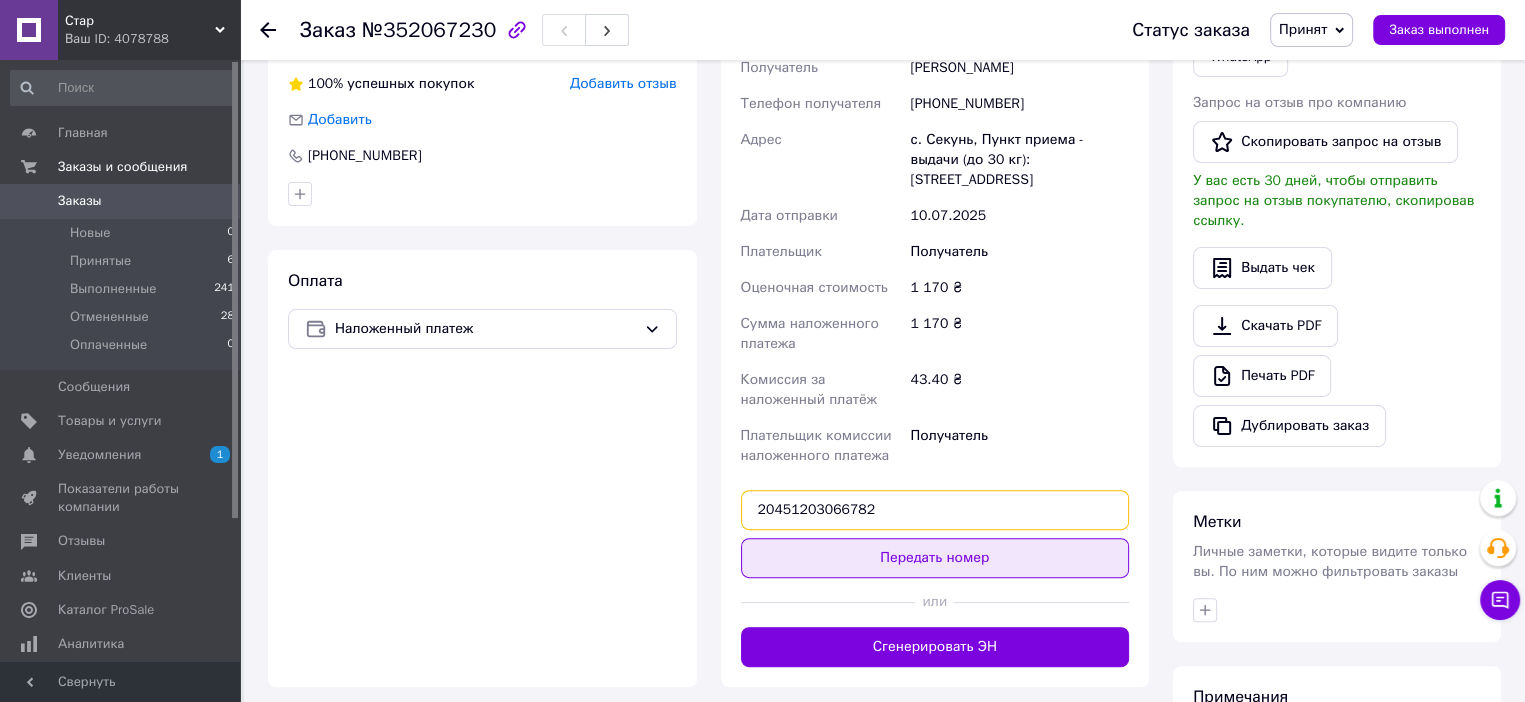 type on "20451203066782" 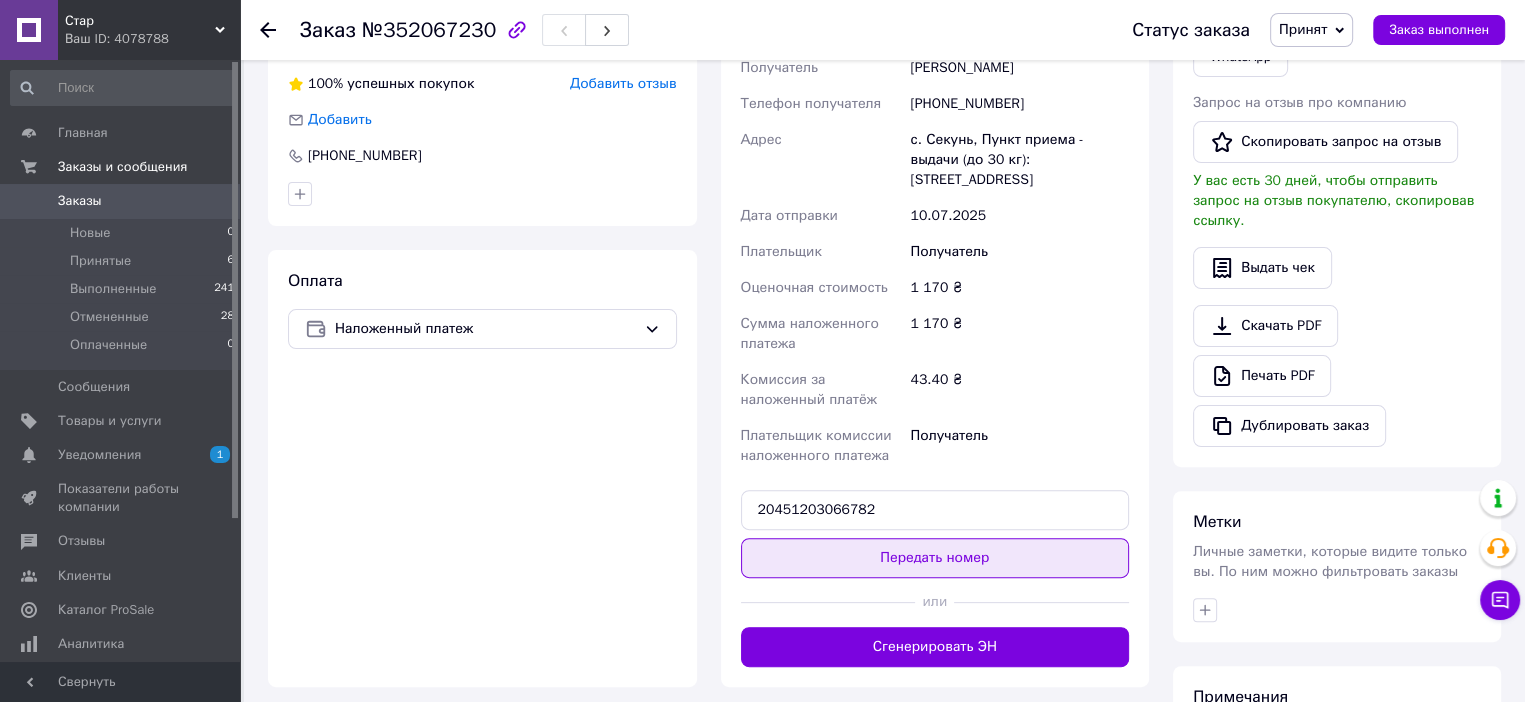 click on "Передать номер" at bounding box center [935, 558] 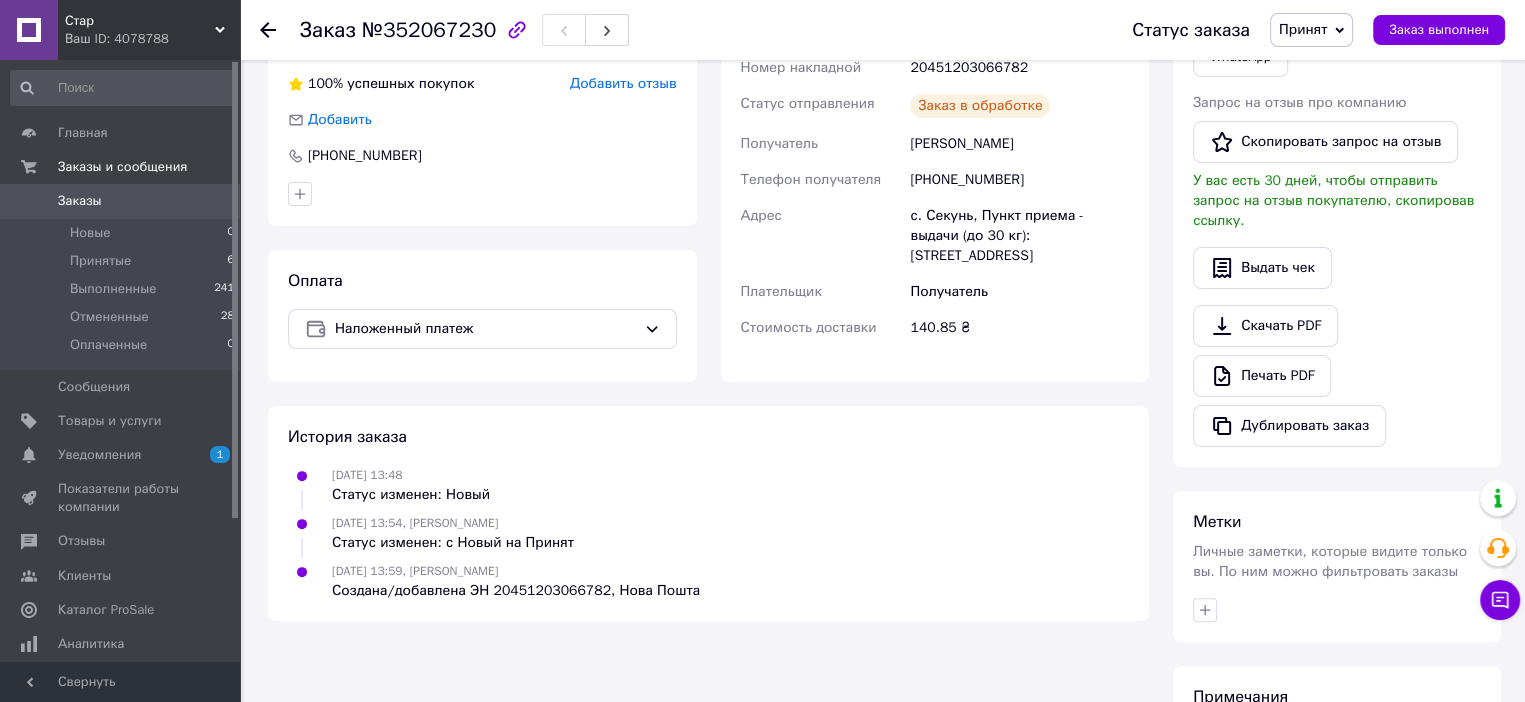scroll, scrollTop: 400, scrollLeft: 0, axis: vertical 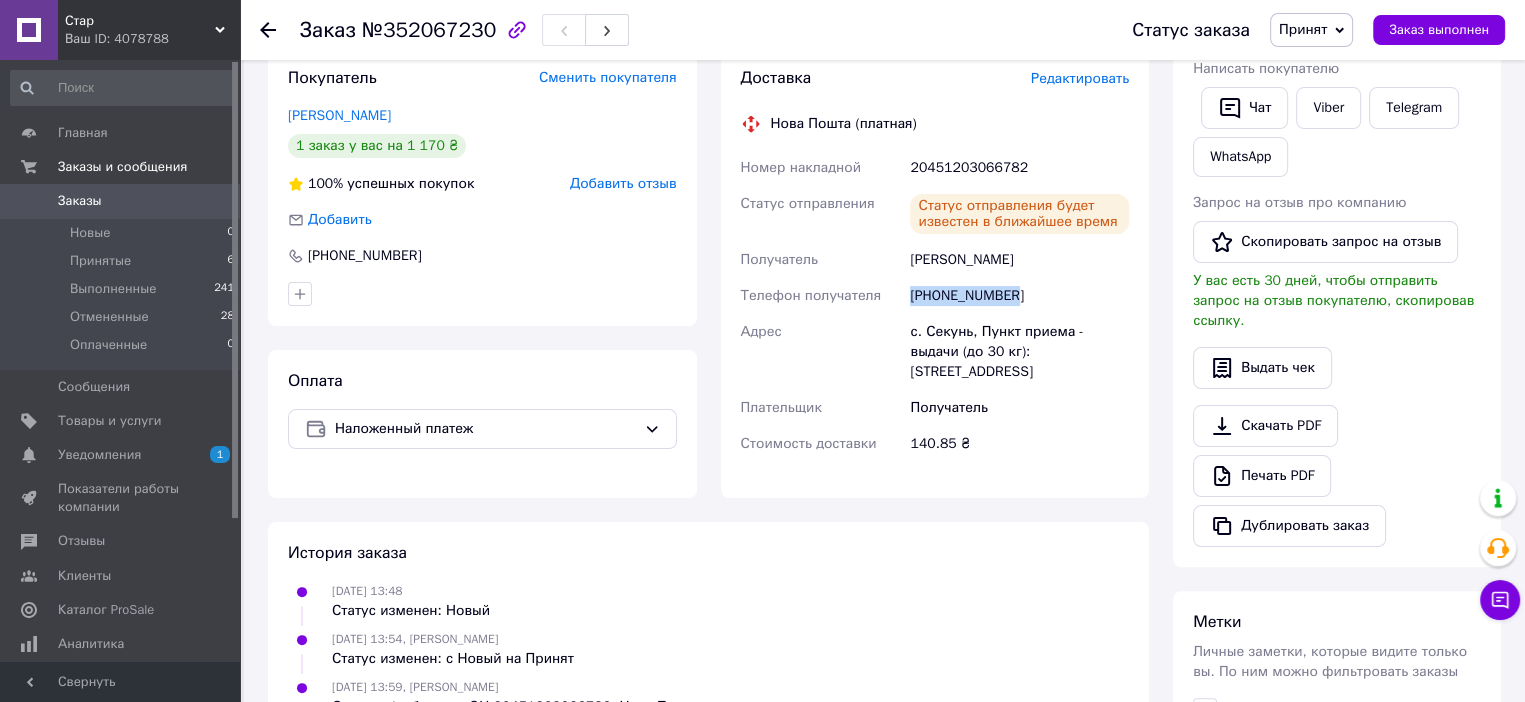 drag, startPoint x: 1026, startPoint y: 301, endPoint x: 912, endPoint y: 308, distance: 114.21471 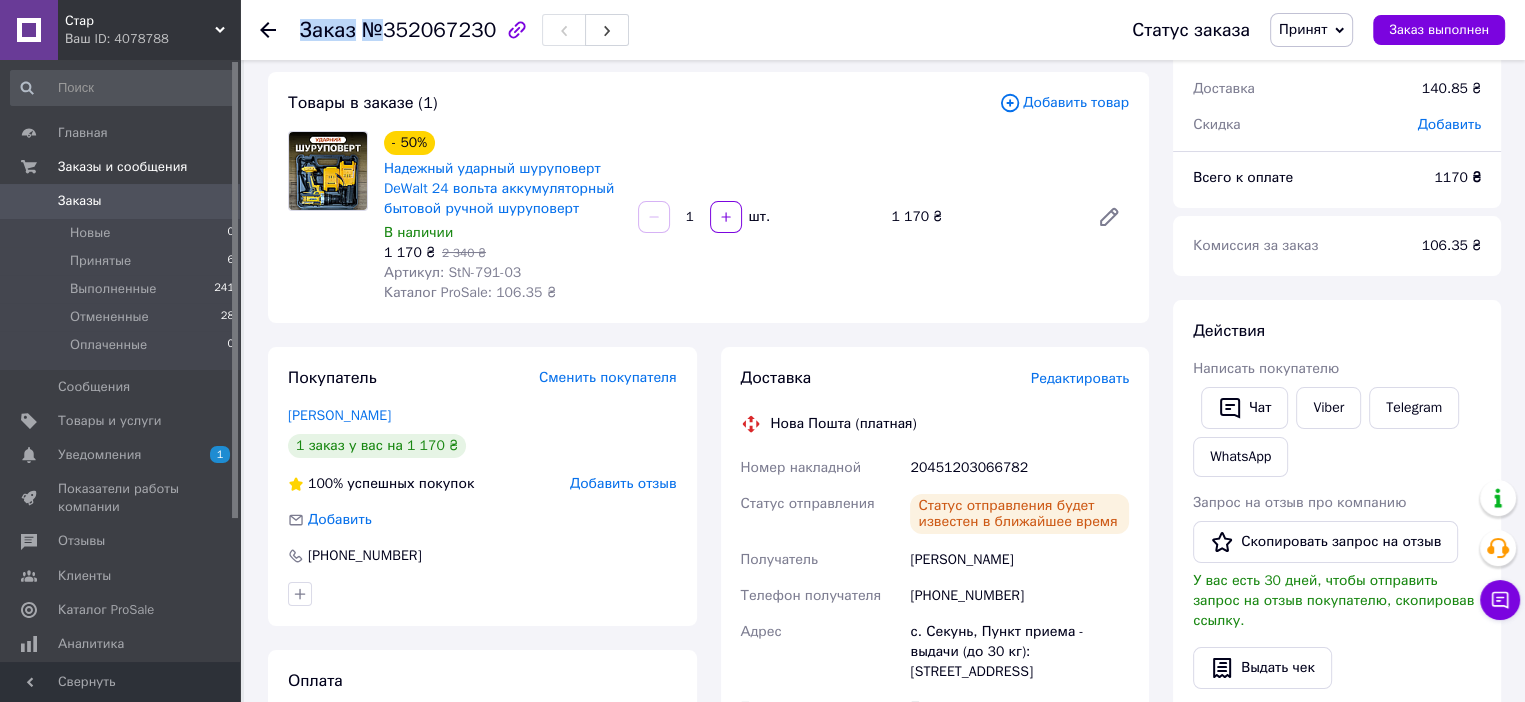 drag, startPoint x: 378, startPoint y: 33, endPoint x: 480, endPoint y: 45, distance: 102.70345 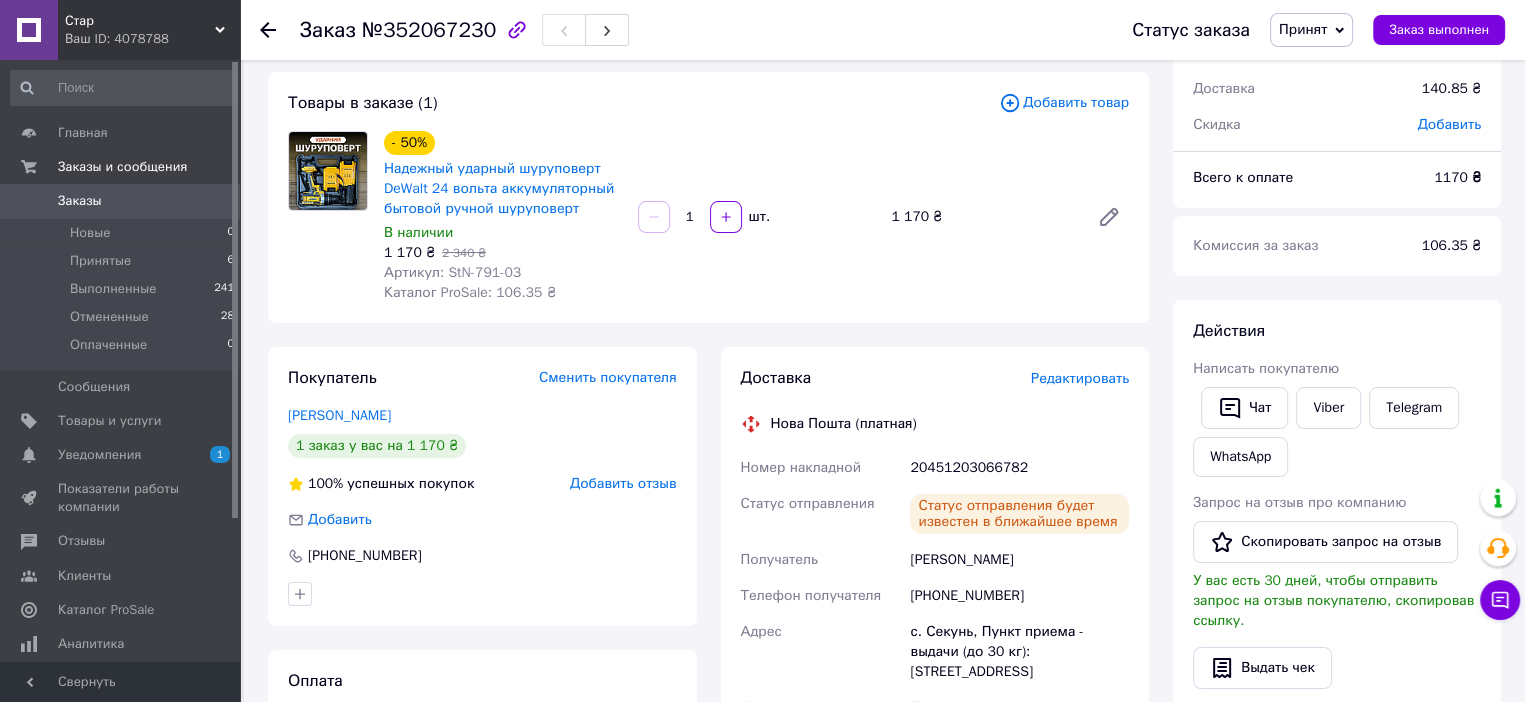 click on "№352067230" at bounding box center [429, 30] 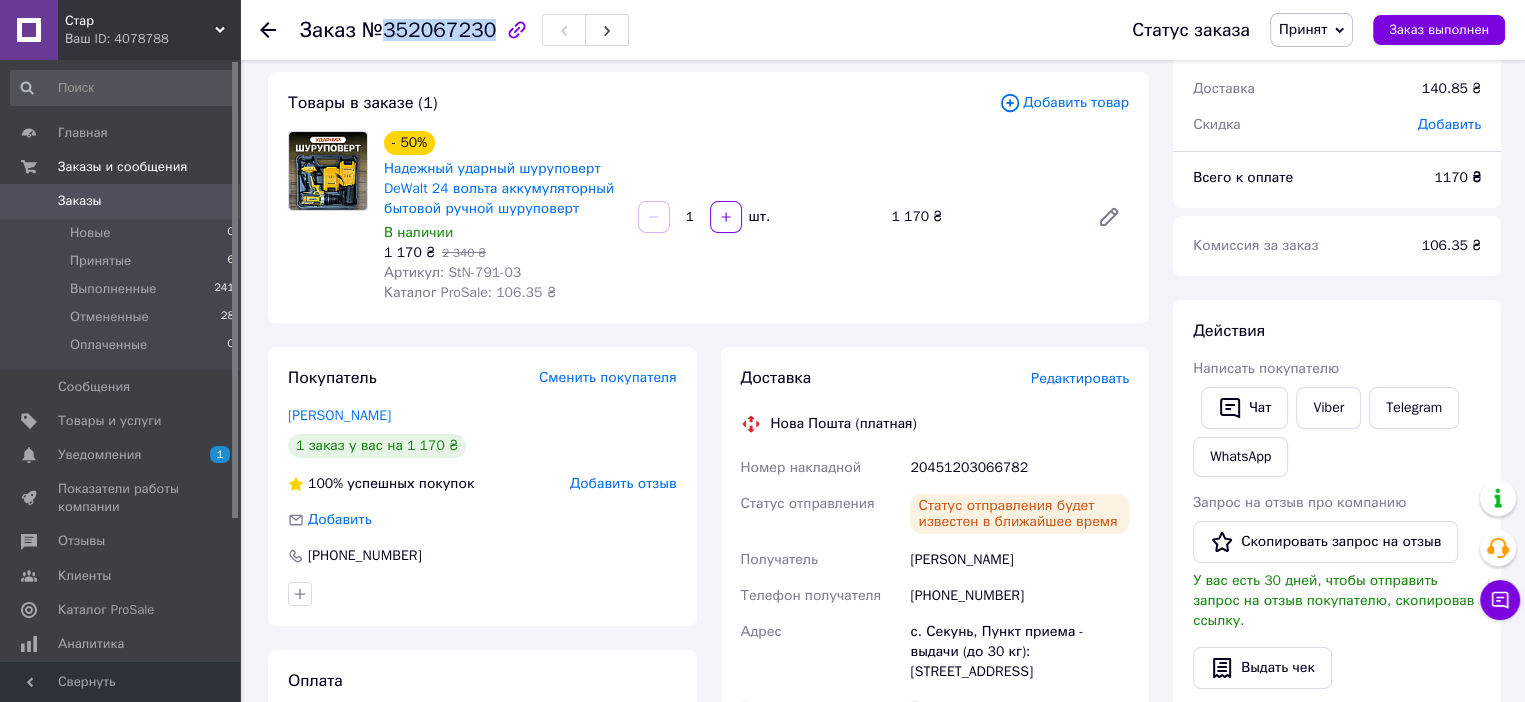 drag, startPoint x: 381, startPoint y: 35, endPoint x: 480, endPoint y: 40, distance: 99.12618 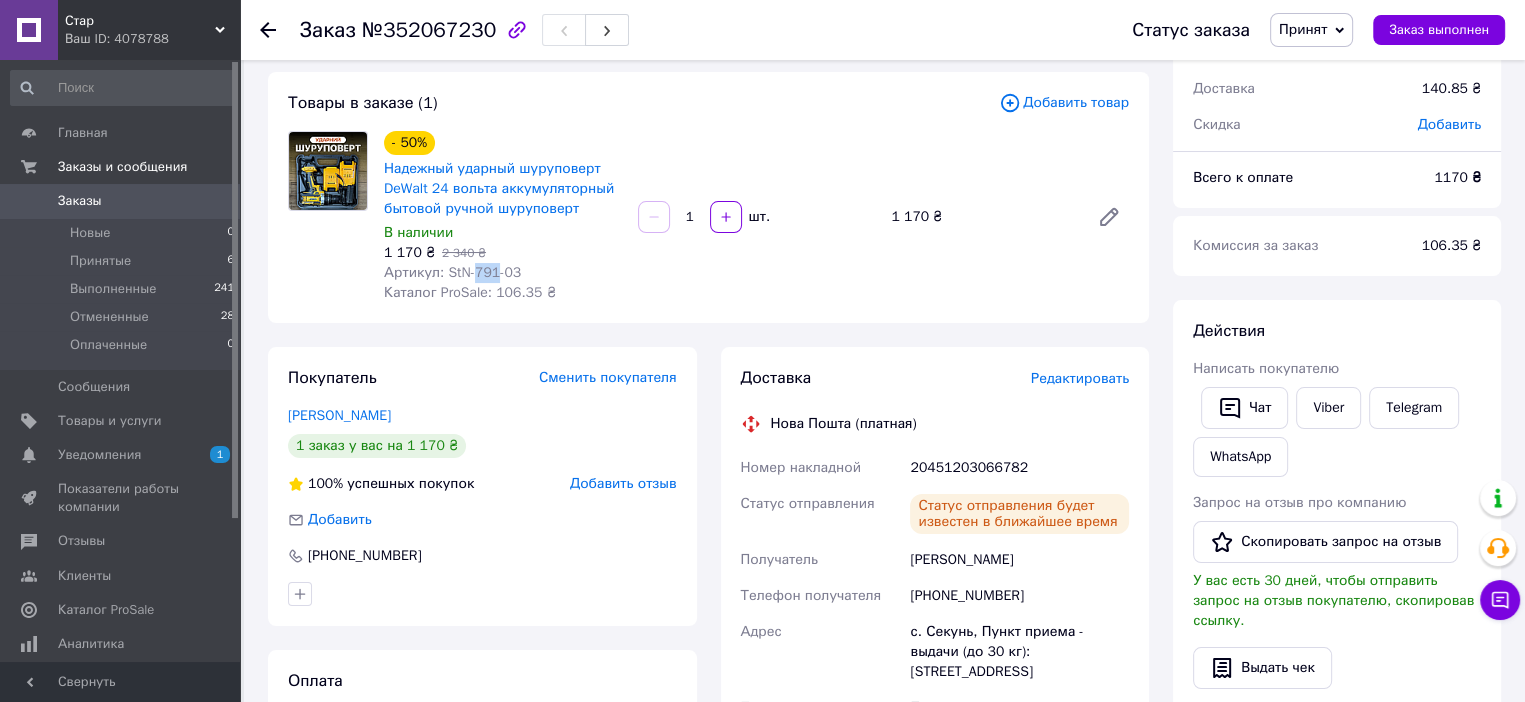 drag, startPoint x: 493, startPoint y: 272, endPoint x: 476, endPoint y: 277, distance: 17.720045 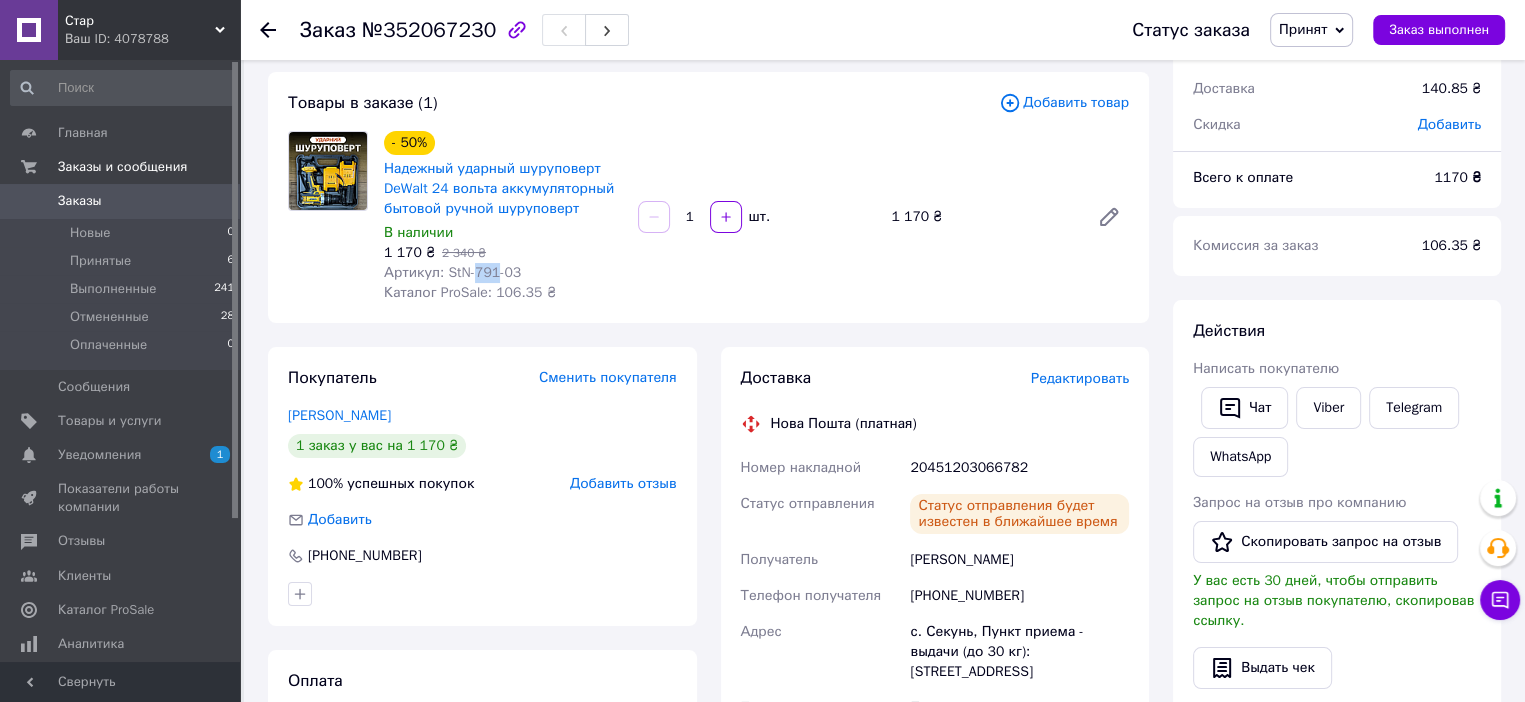 copy on "791" 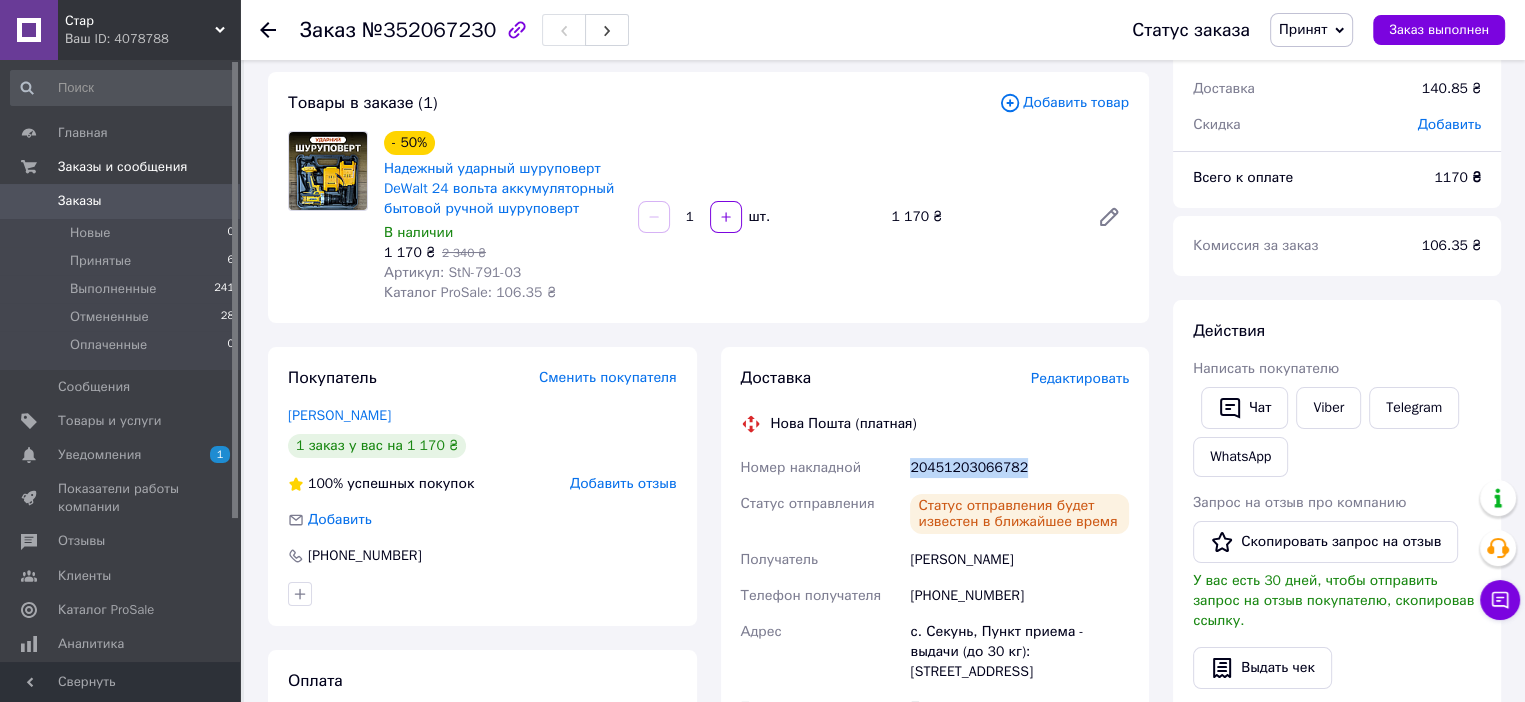 drag, startPoint x: 1030, startPoint y: 462, endPoint x: 911, endPoint y: 468, distance: 119.15116 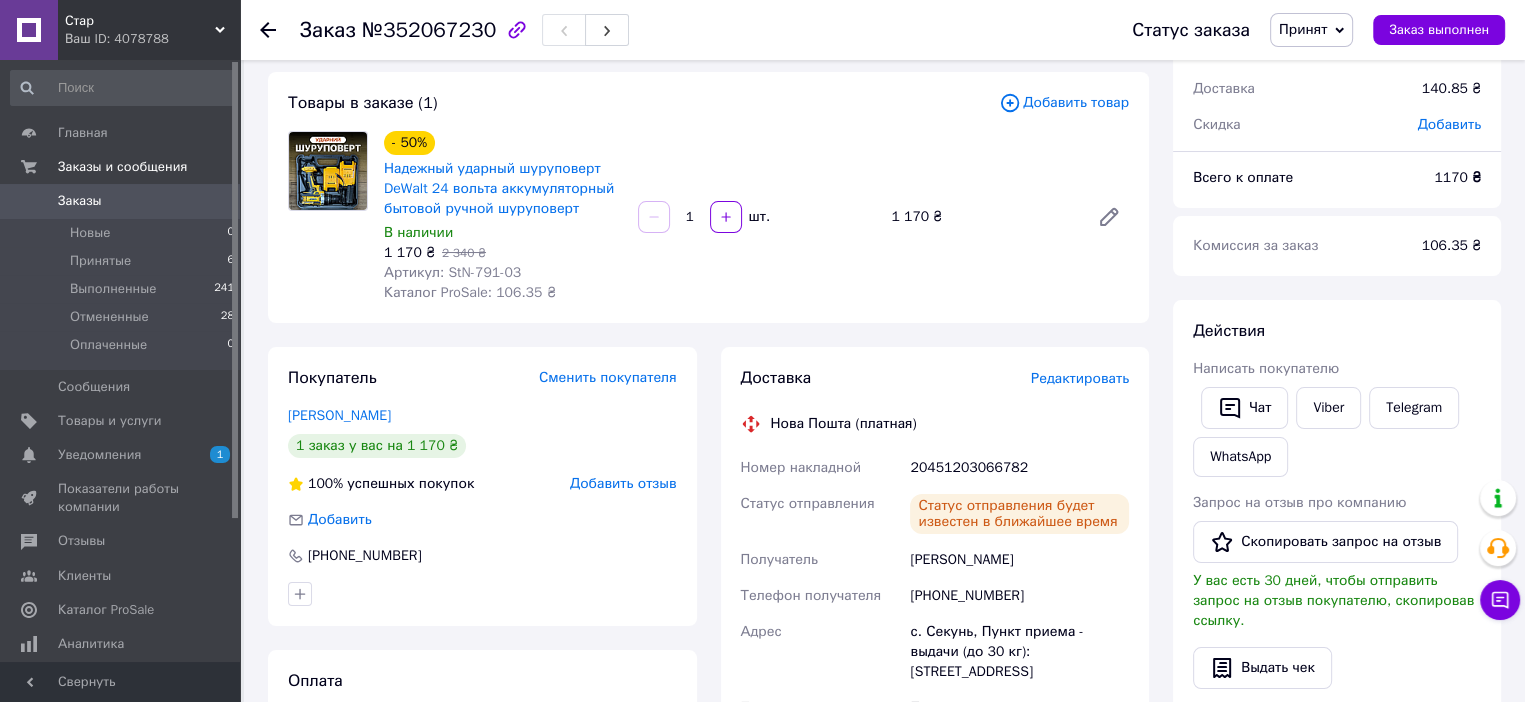 click 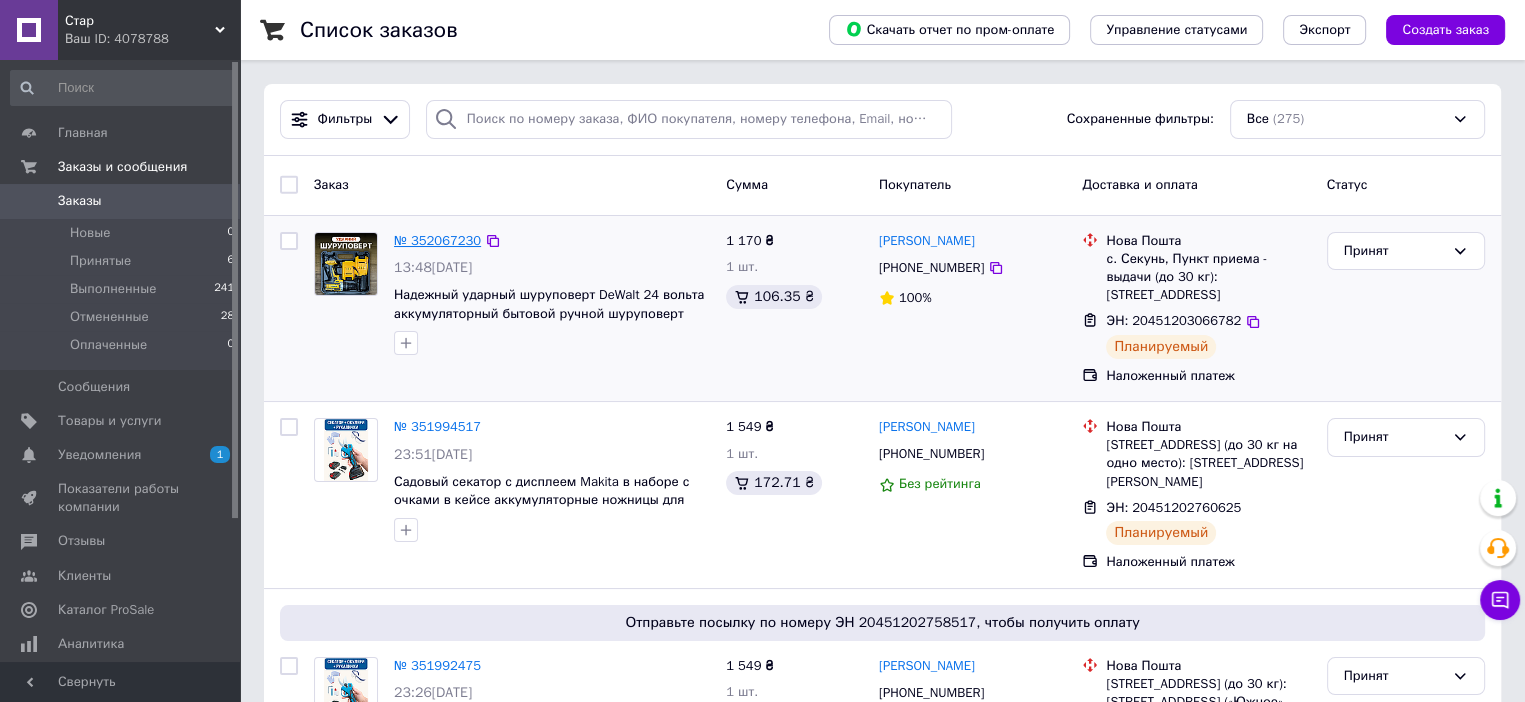 click on "№ 352067230" at bounding box center (437, 240) 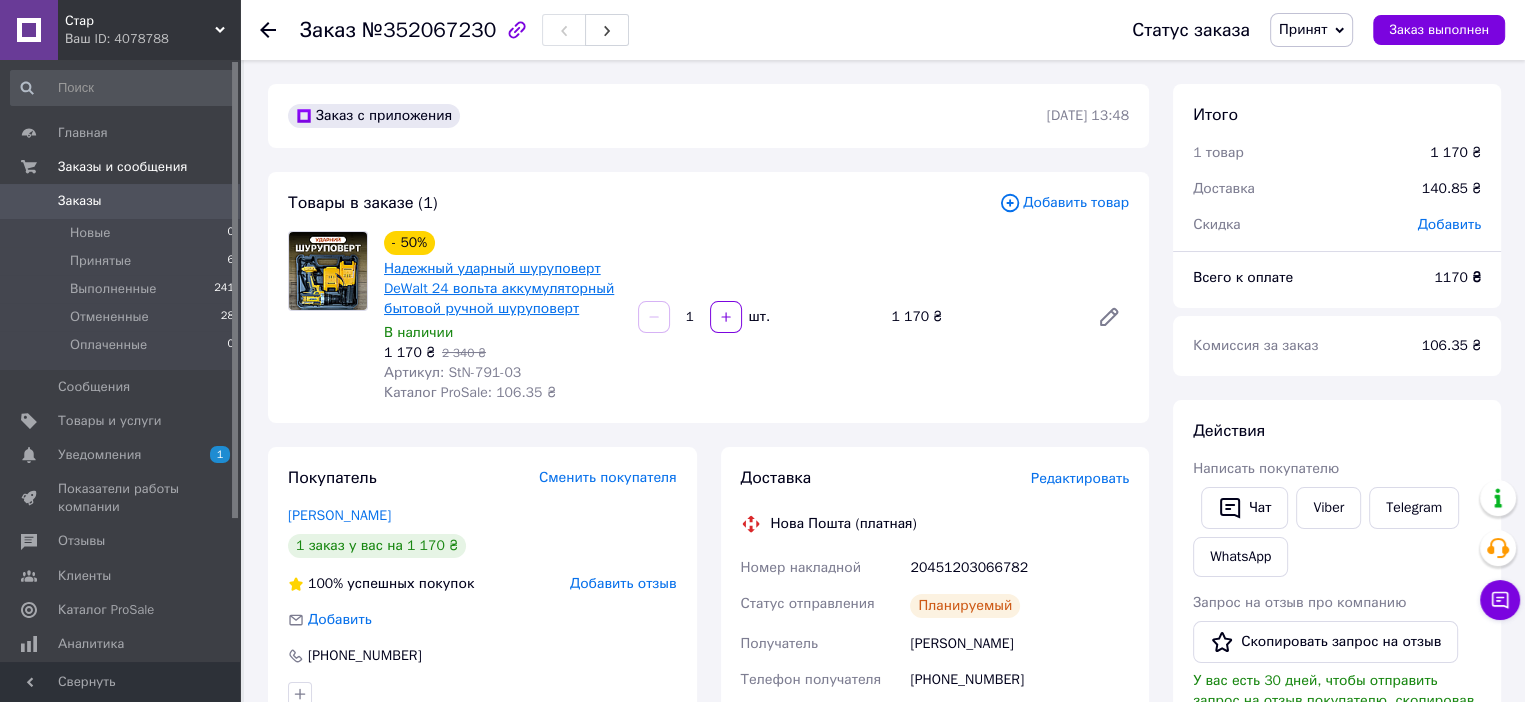 click on "Надежный ударный шуруповерт DeWalt 24 вольта аккумуляторный бытовой ручной шуруповерт" at bounding box center [499, 288] 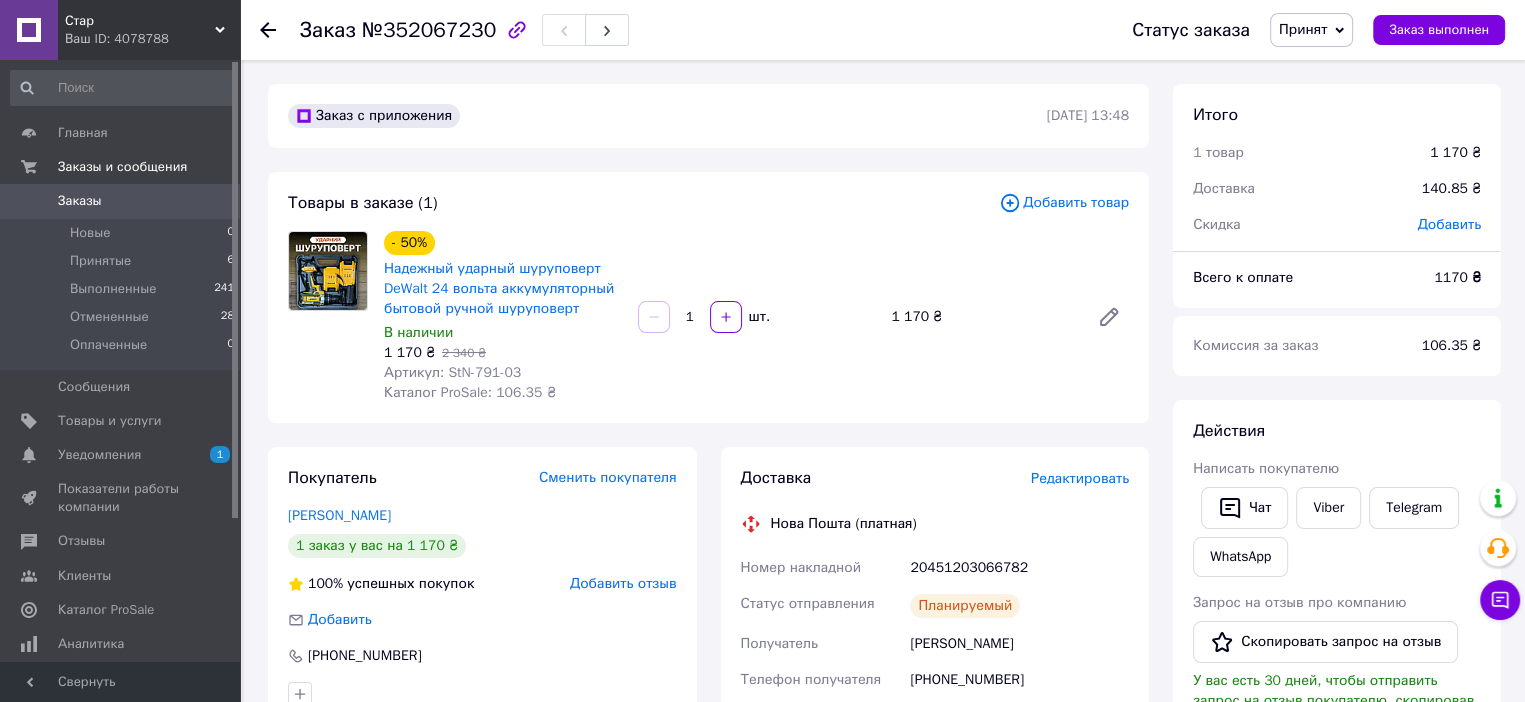 click 